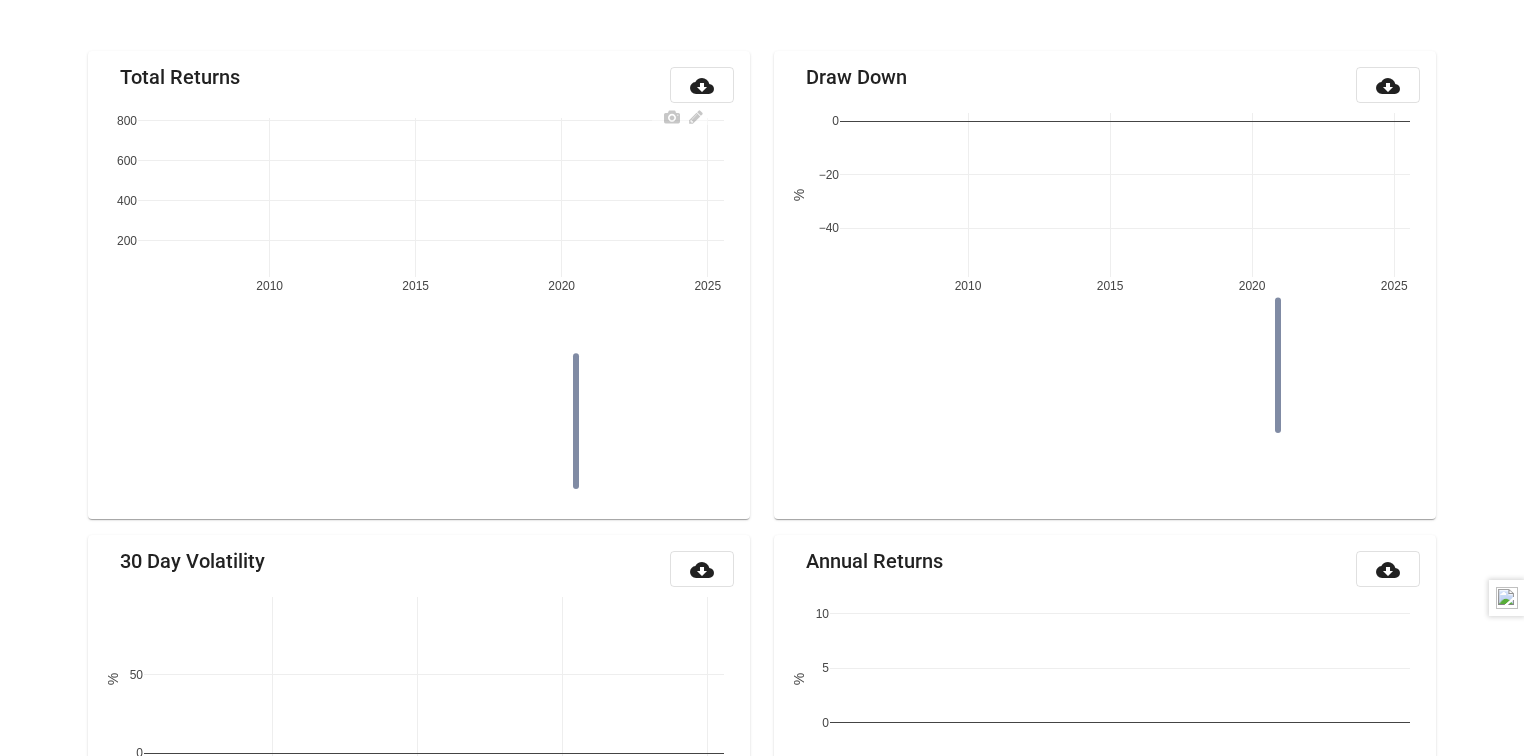 scroll, scrollTop: 234, scrollLeft: 0, axis: vertical 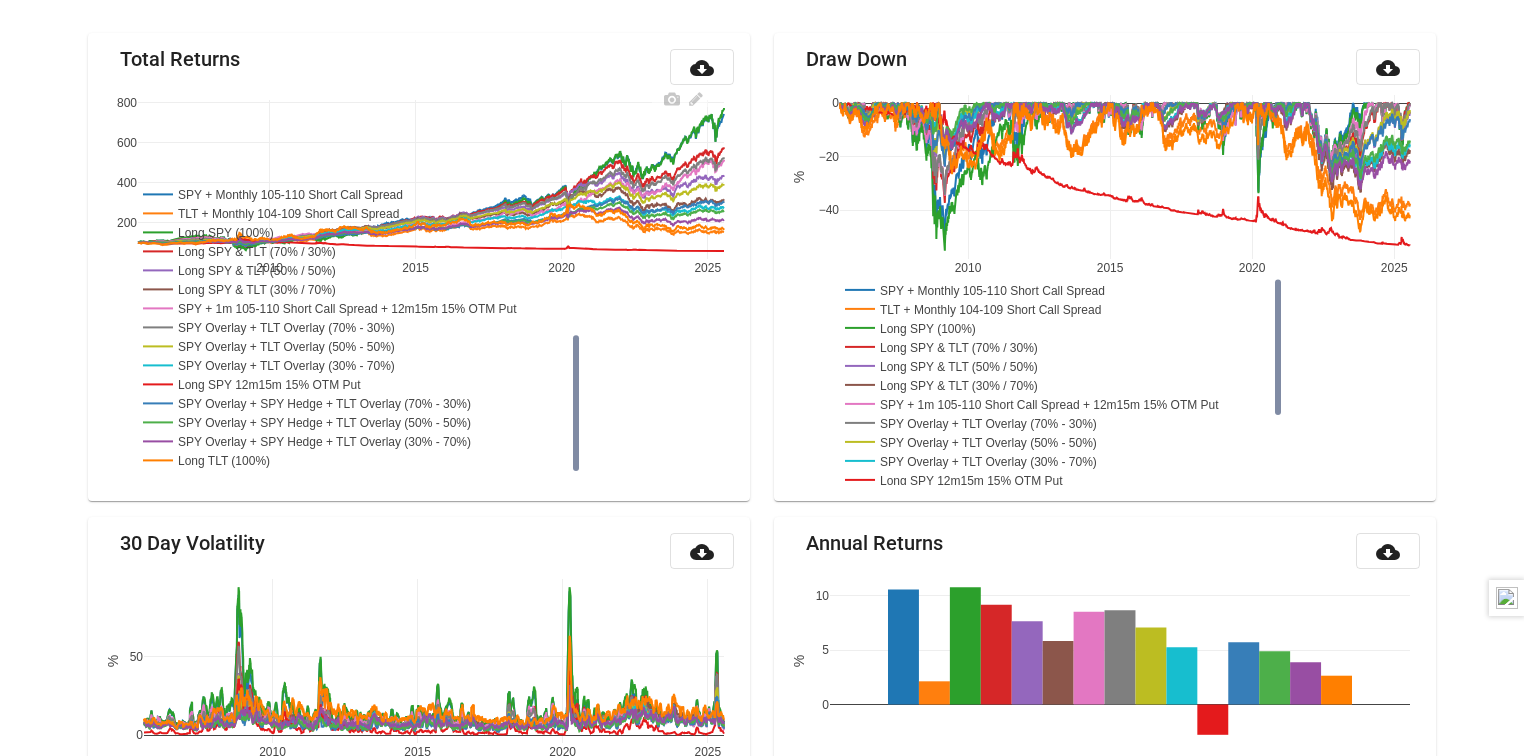 drag, startPoint x: 388, startPoint y: 381, endPoint x: 240, endPoint y: 384, distance: 148.0304 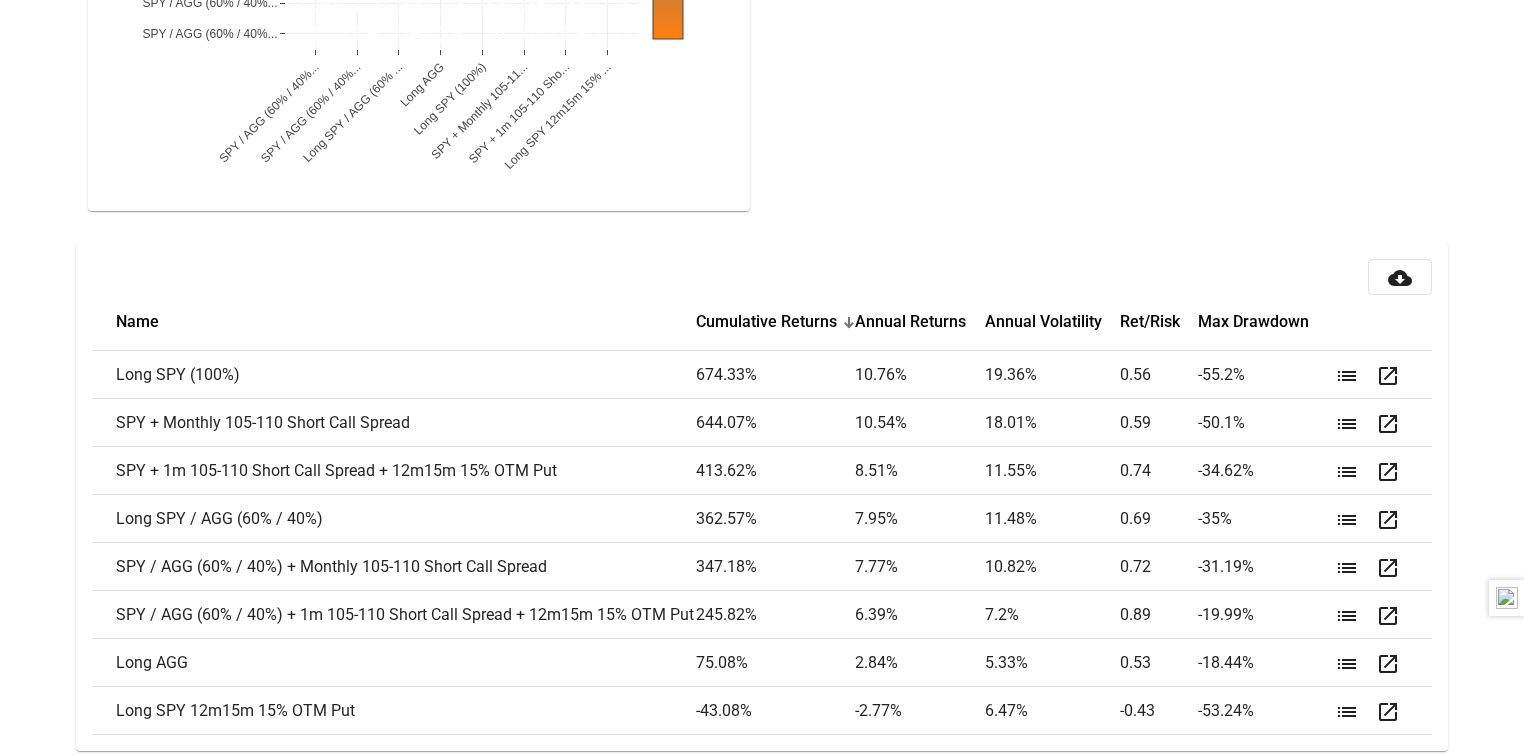 scroll, scrollTop: 2468, scrollLeft: 0, axis: vertical 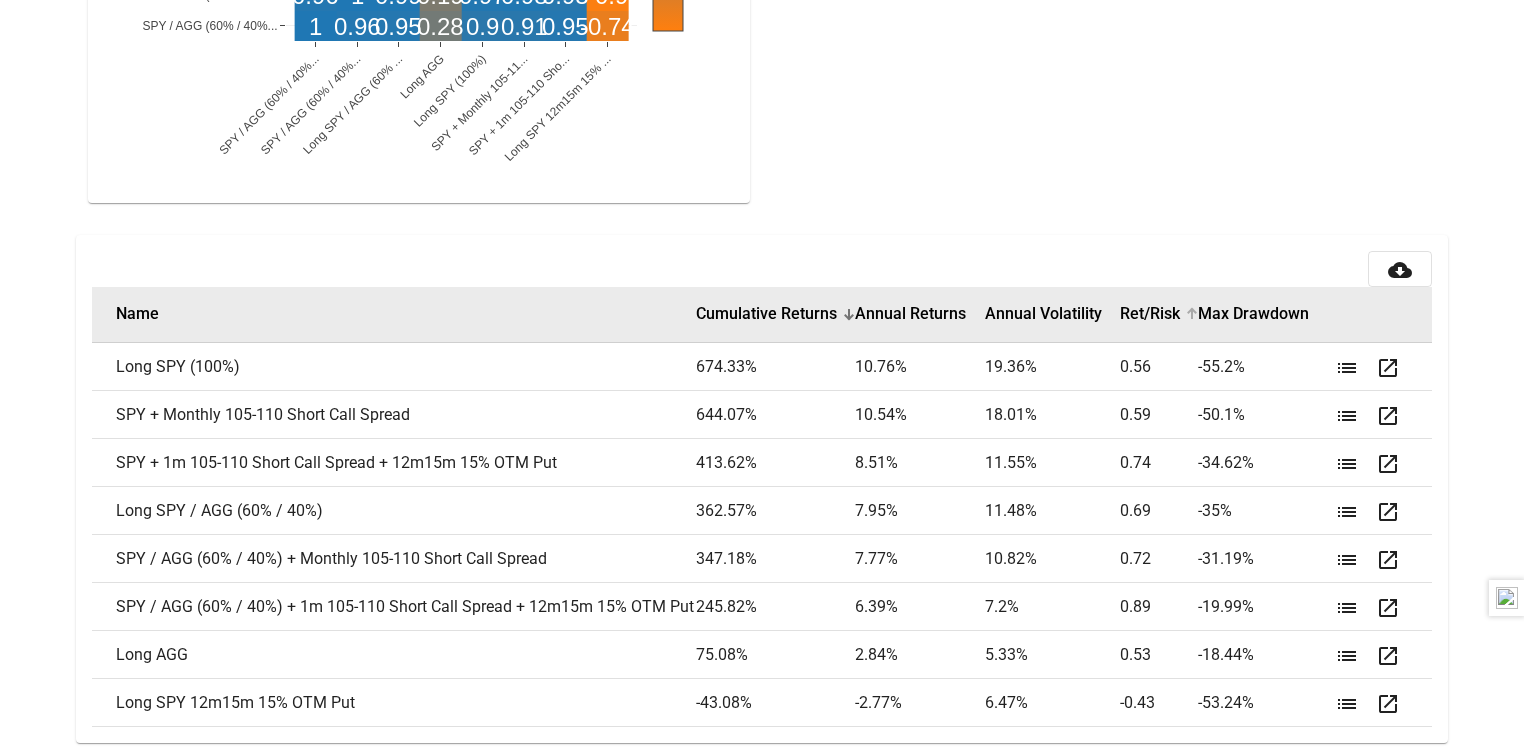 click on "Ret/Risk" 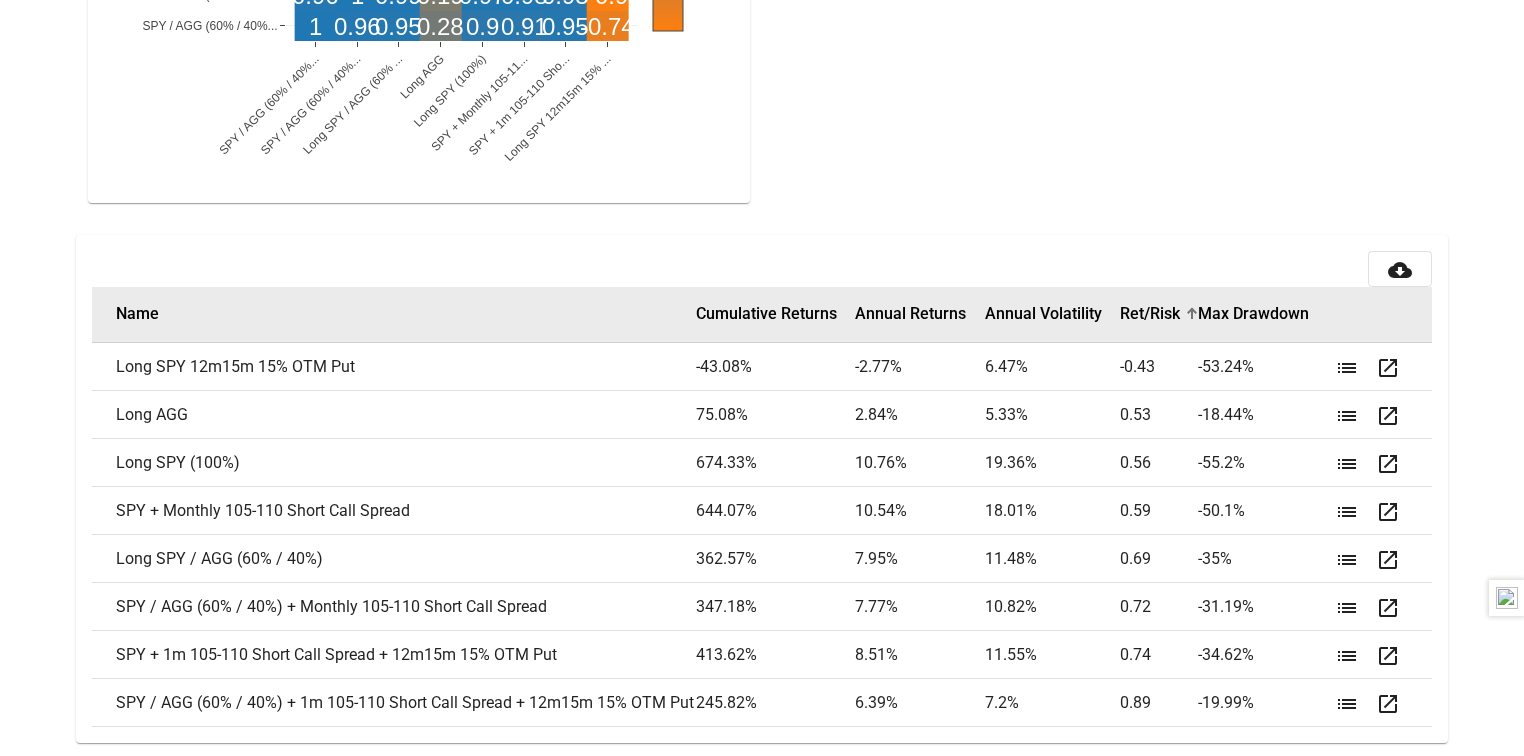 click on "Ret/Risk" 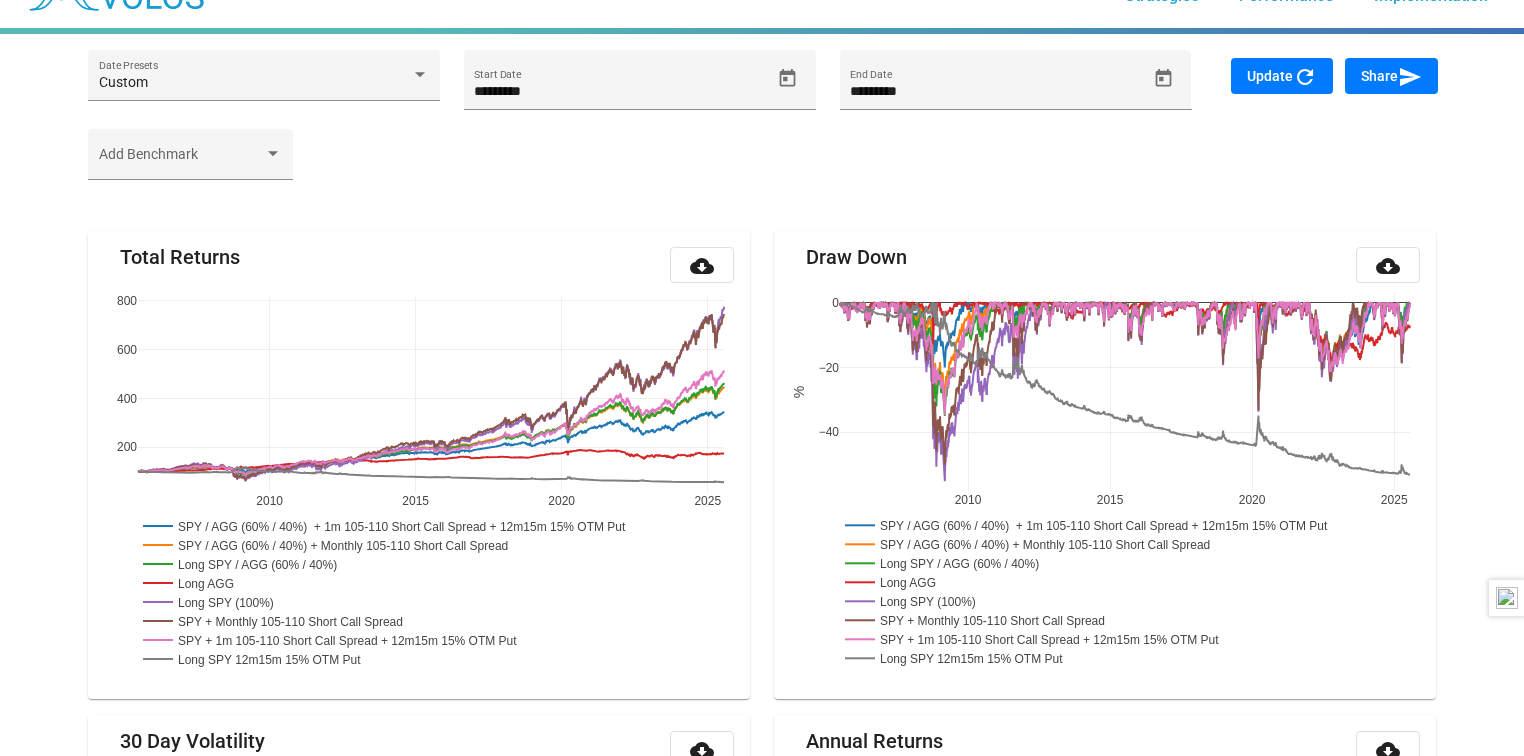 scroll, scrollTop: 0, scrollLeft: 0, axis: both 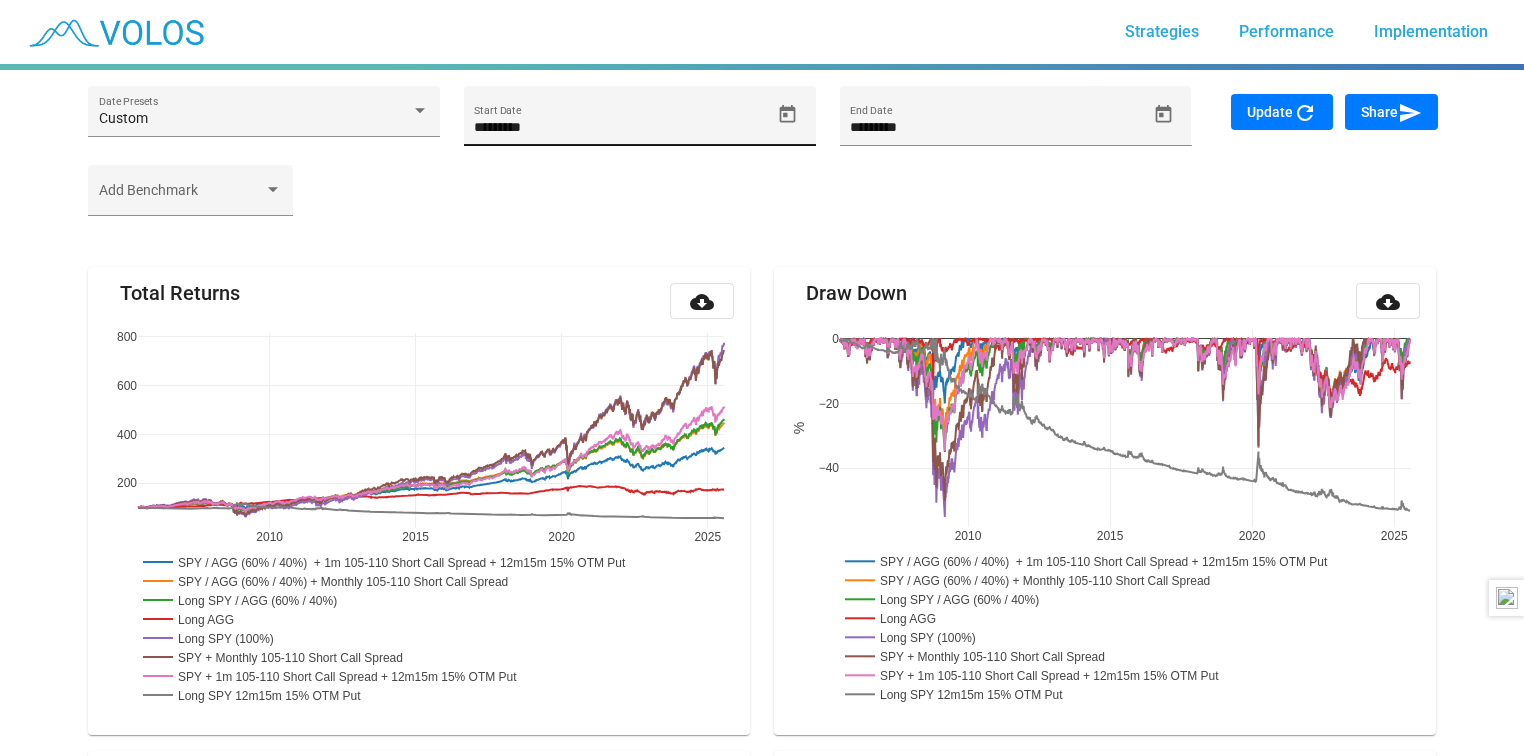 click on "*********" at bounding box center (622, 128) 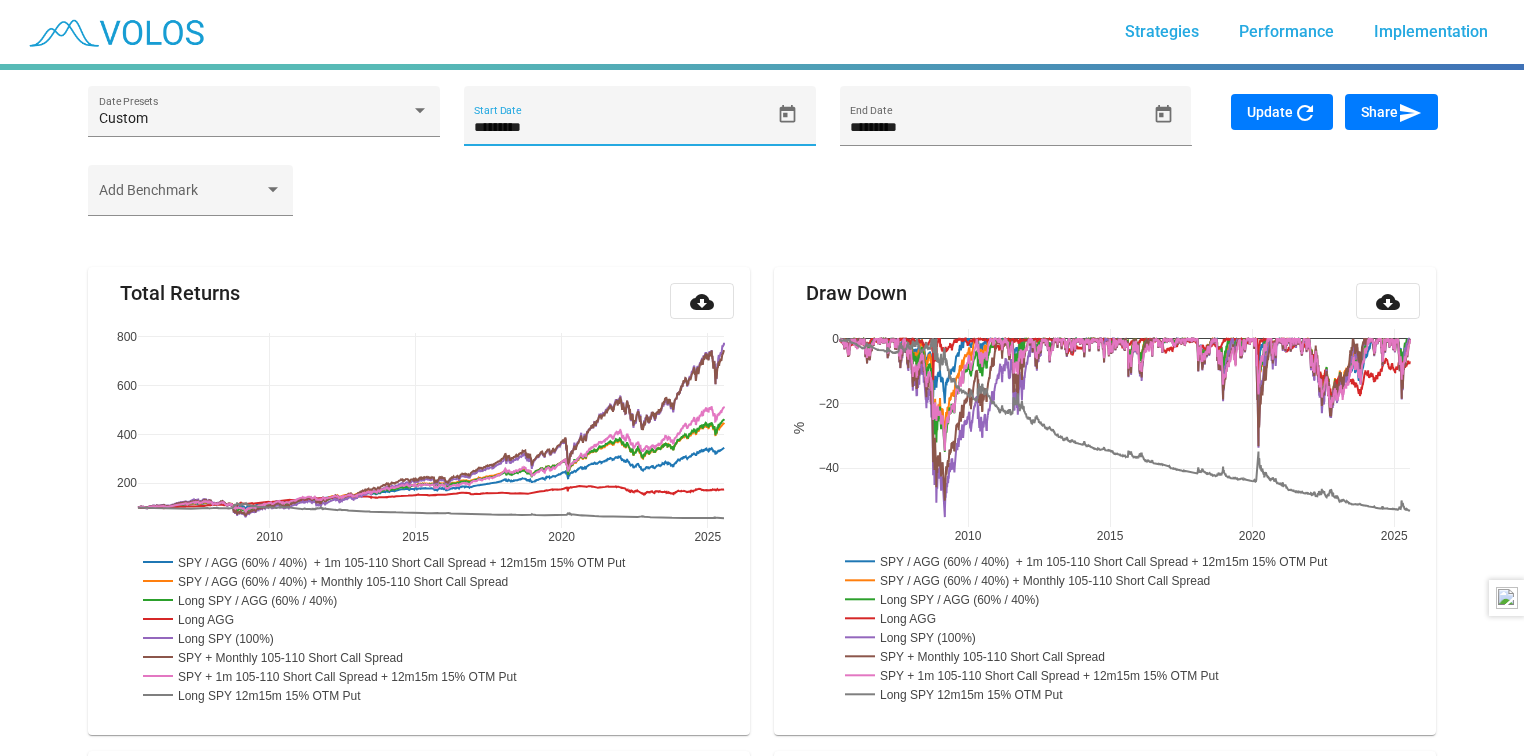 click on "*********" at bounding box center [622, 128] 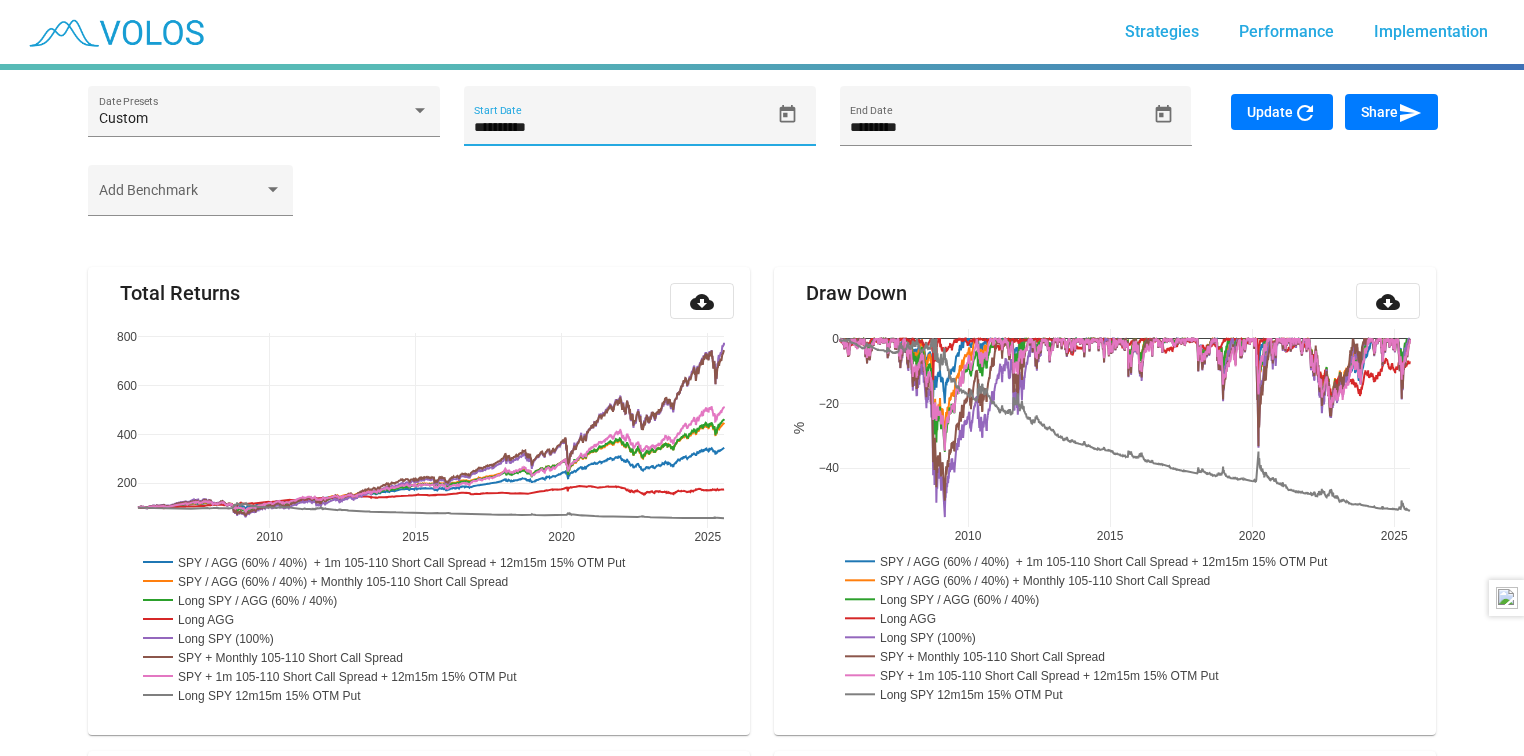 type on "********" 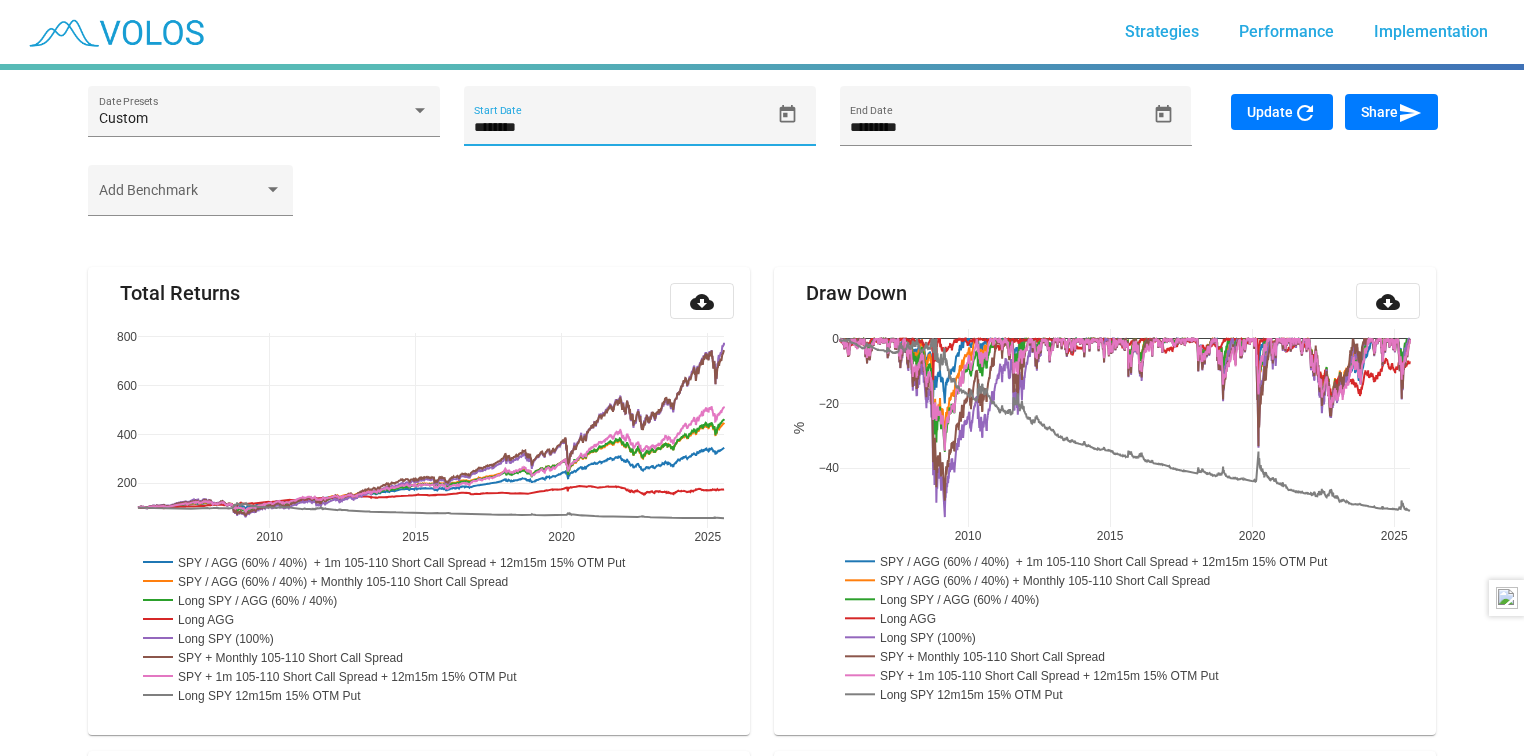 type 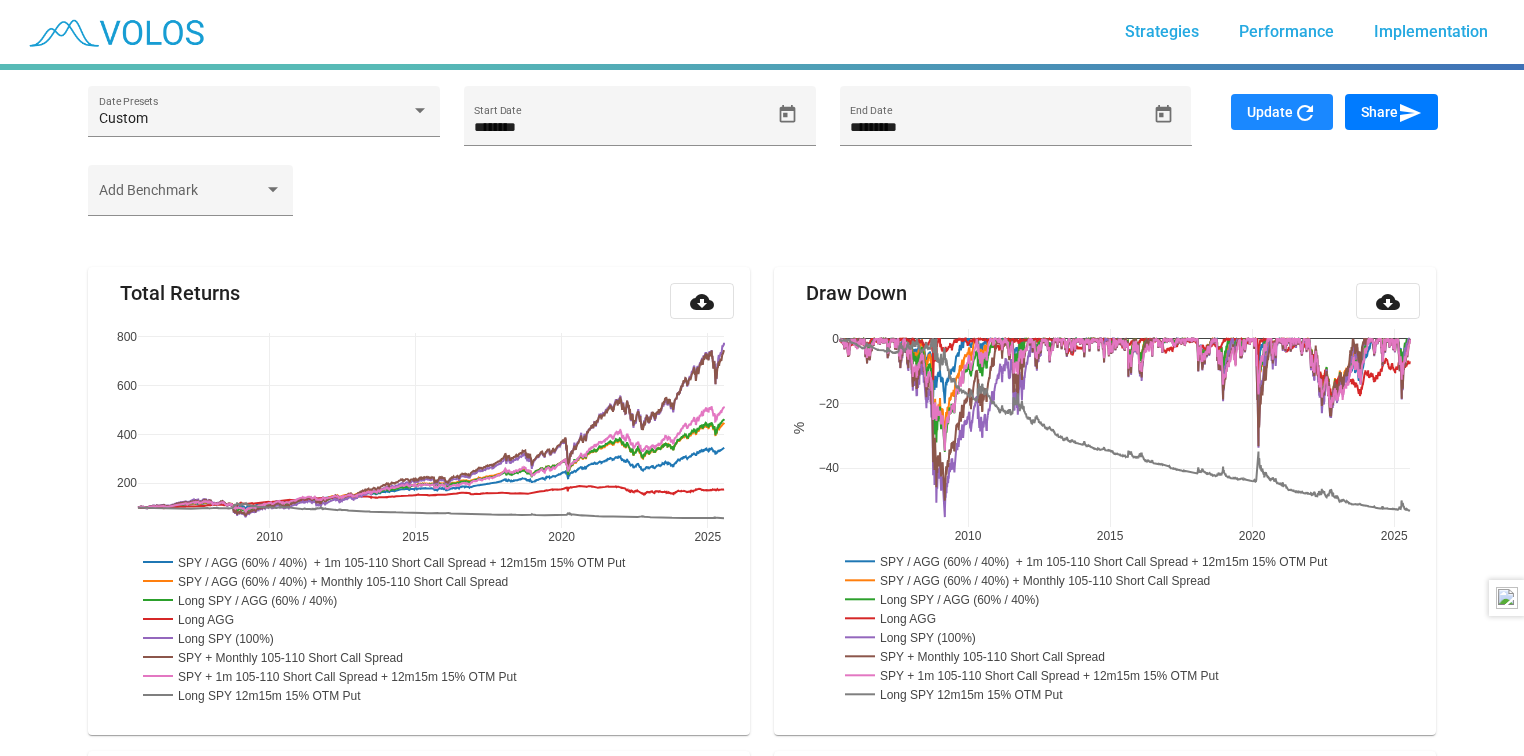 click on "refresh" 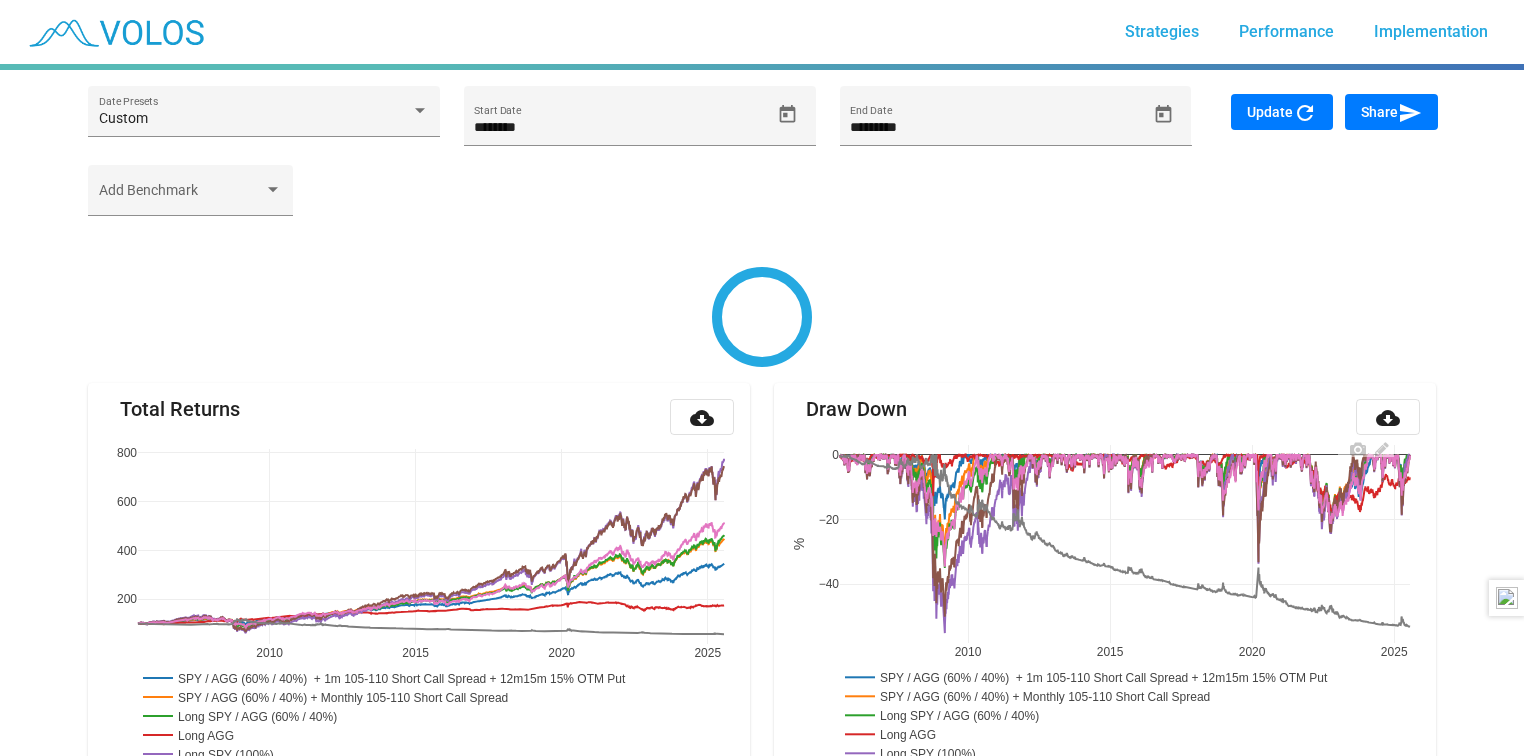 type on "********" 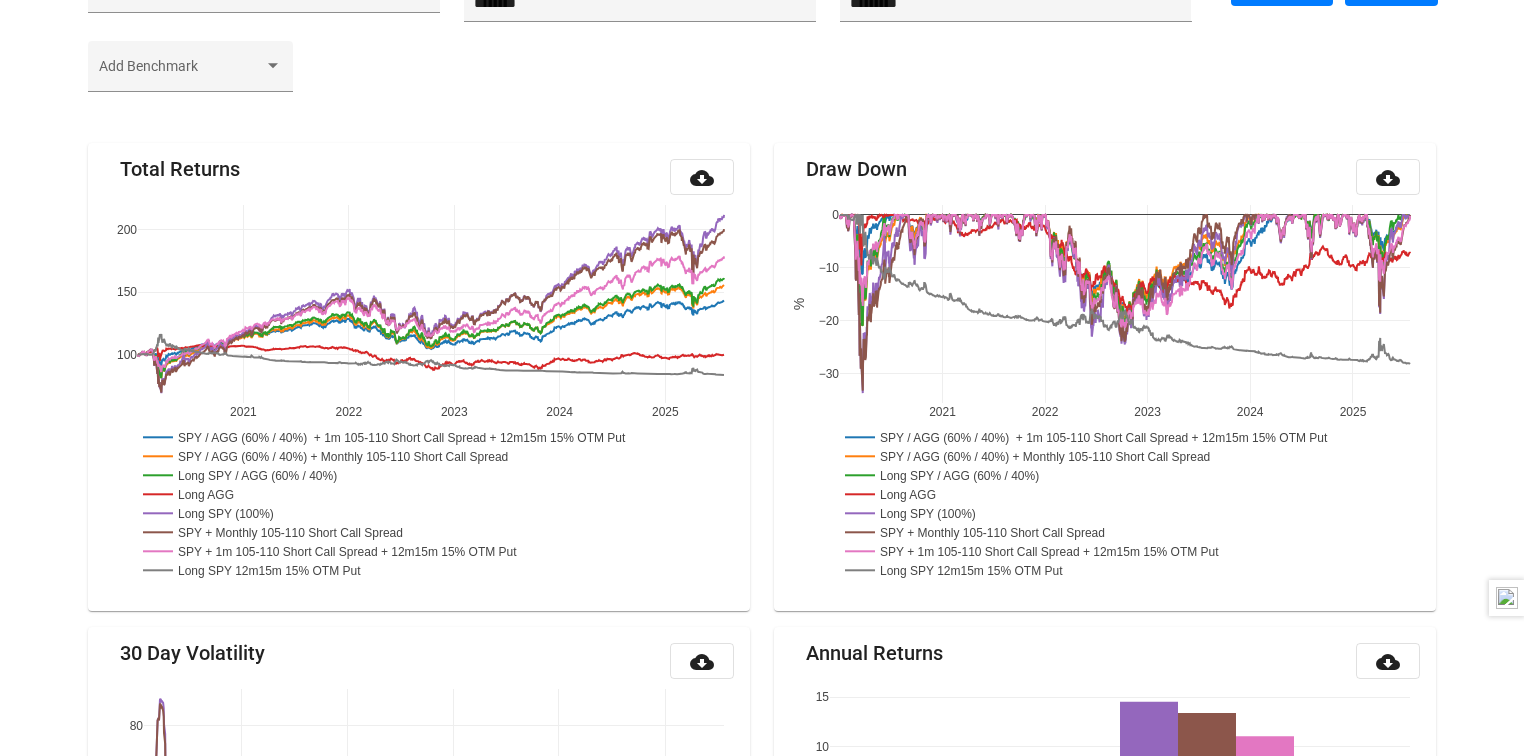 scroll, scrollTop: 0, scrollLeft: 0, axis: both 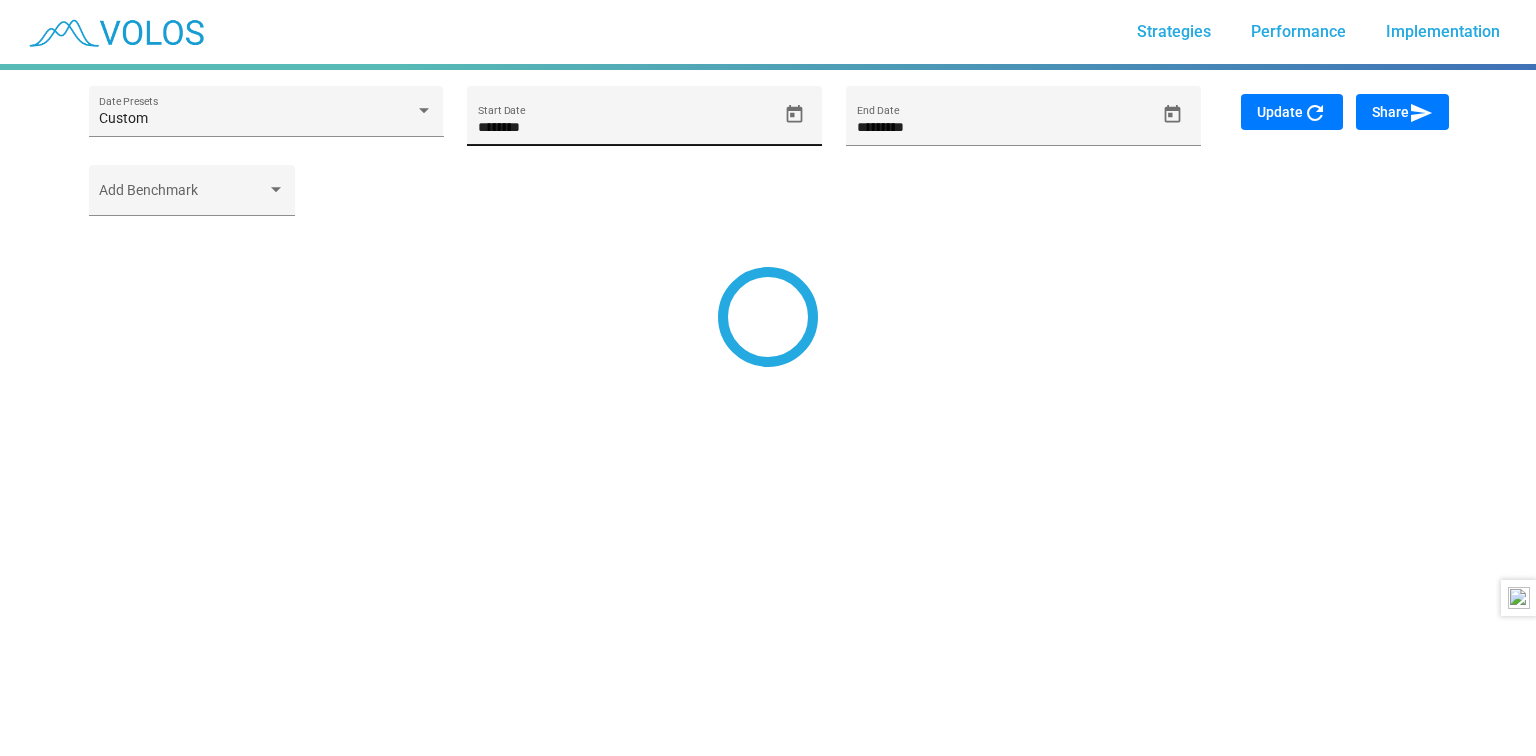 click 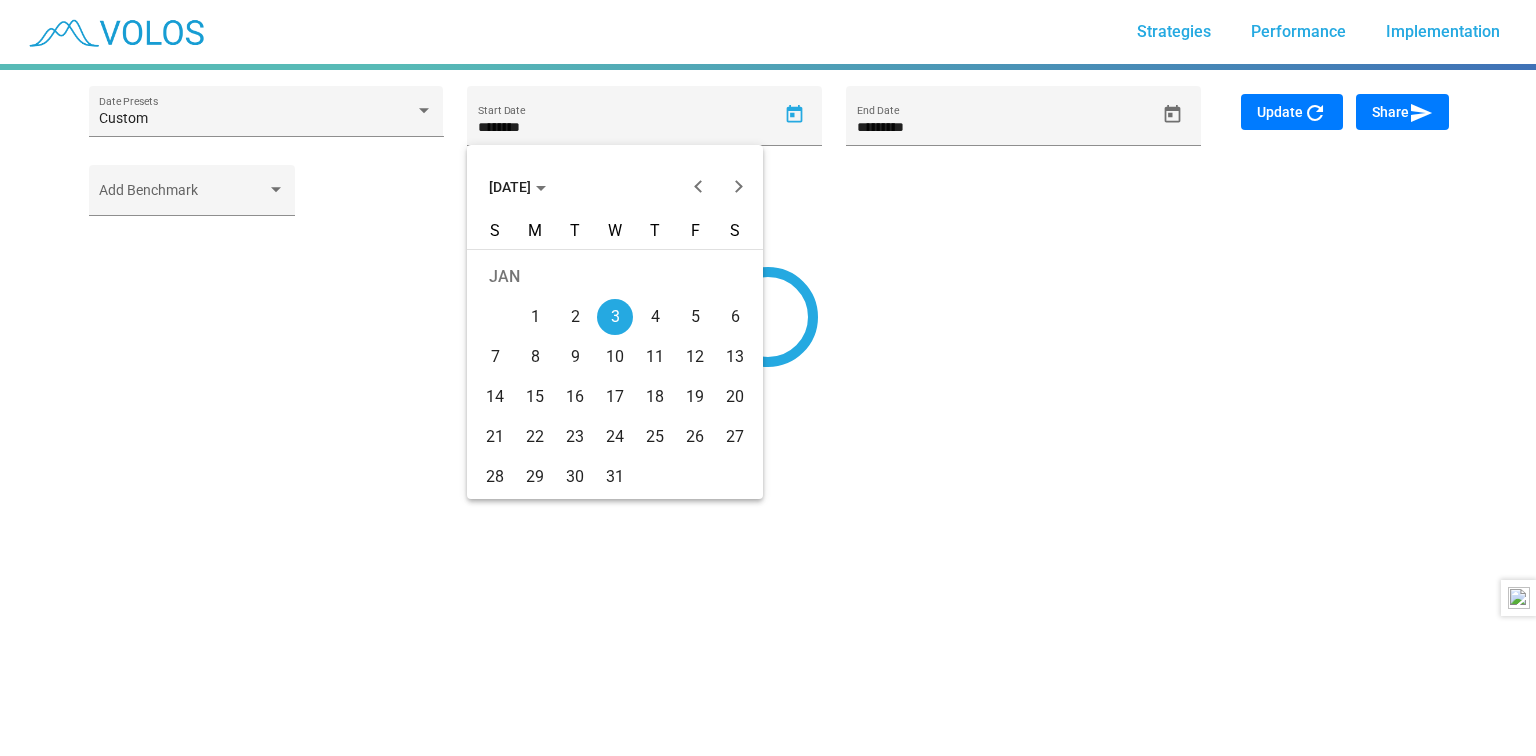 click at bounding box center (541, 188) 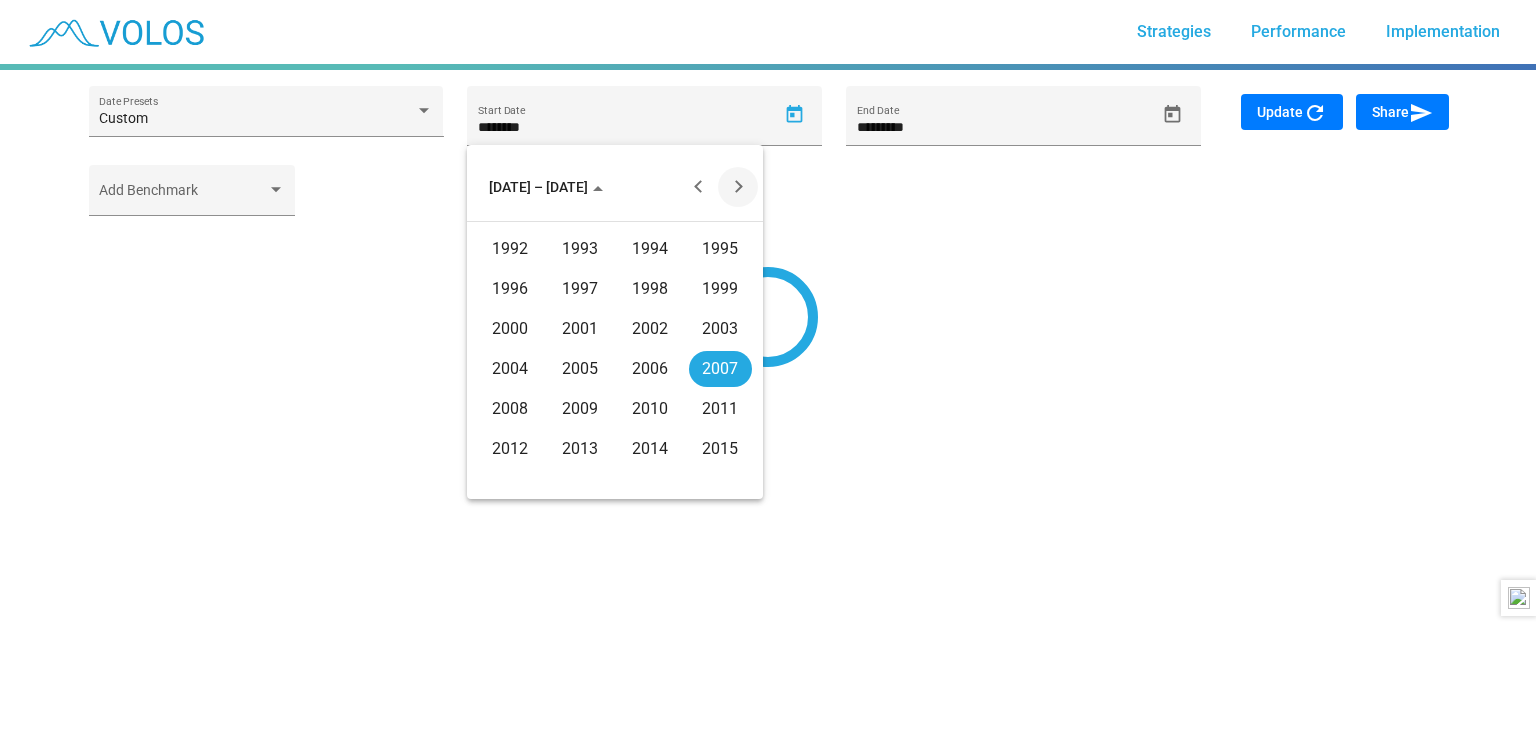 click at bounding box center (738, 187) 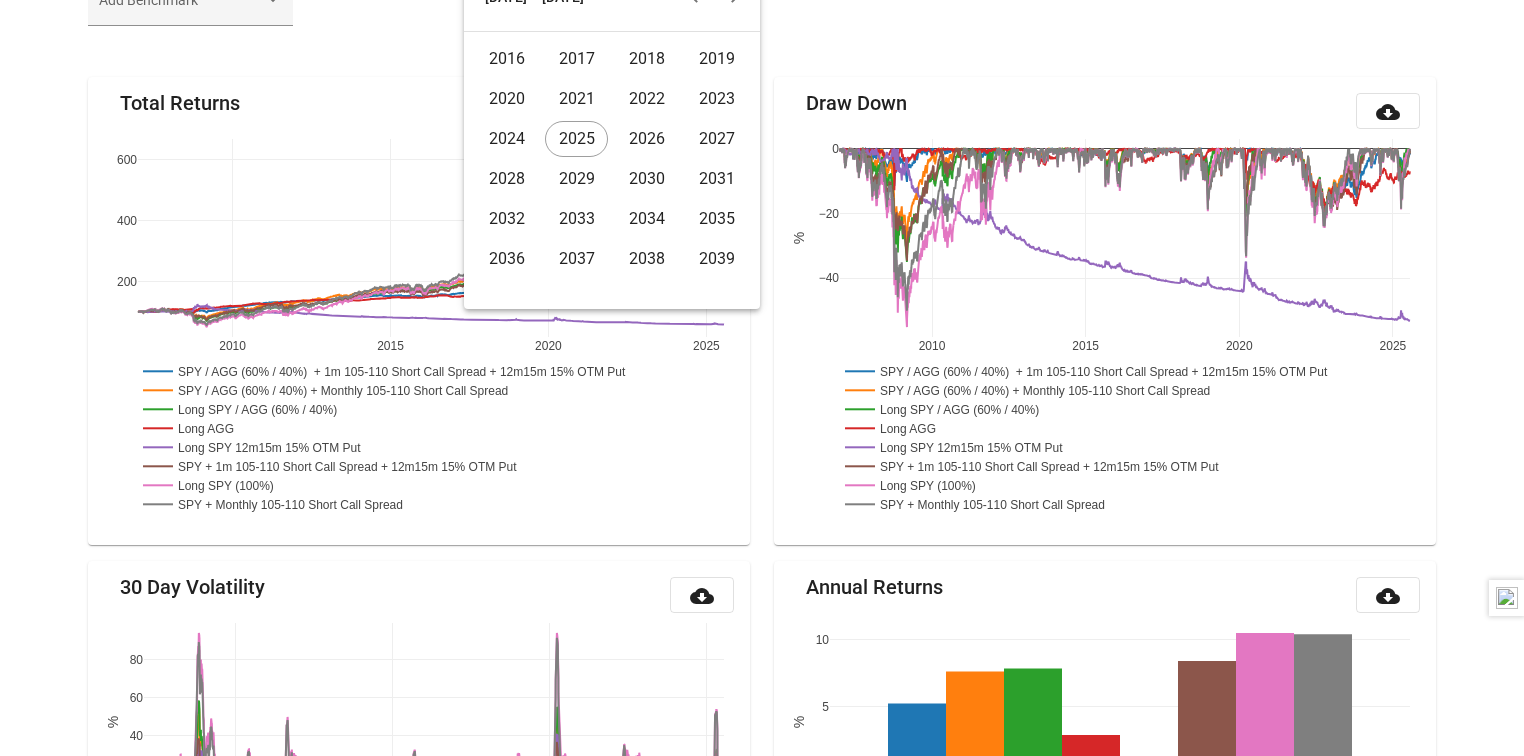 scroll, scrollTop: 234, scrollLeft: 0, axis: vertical 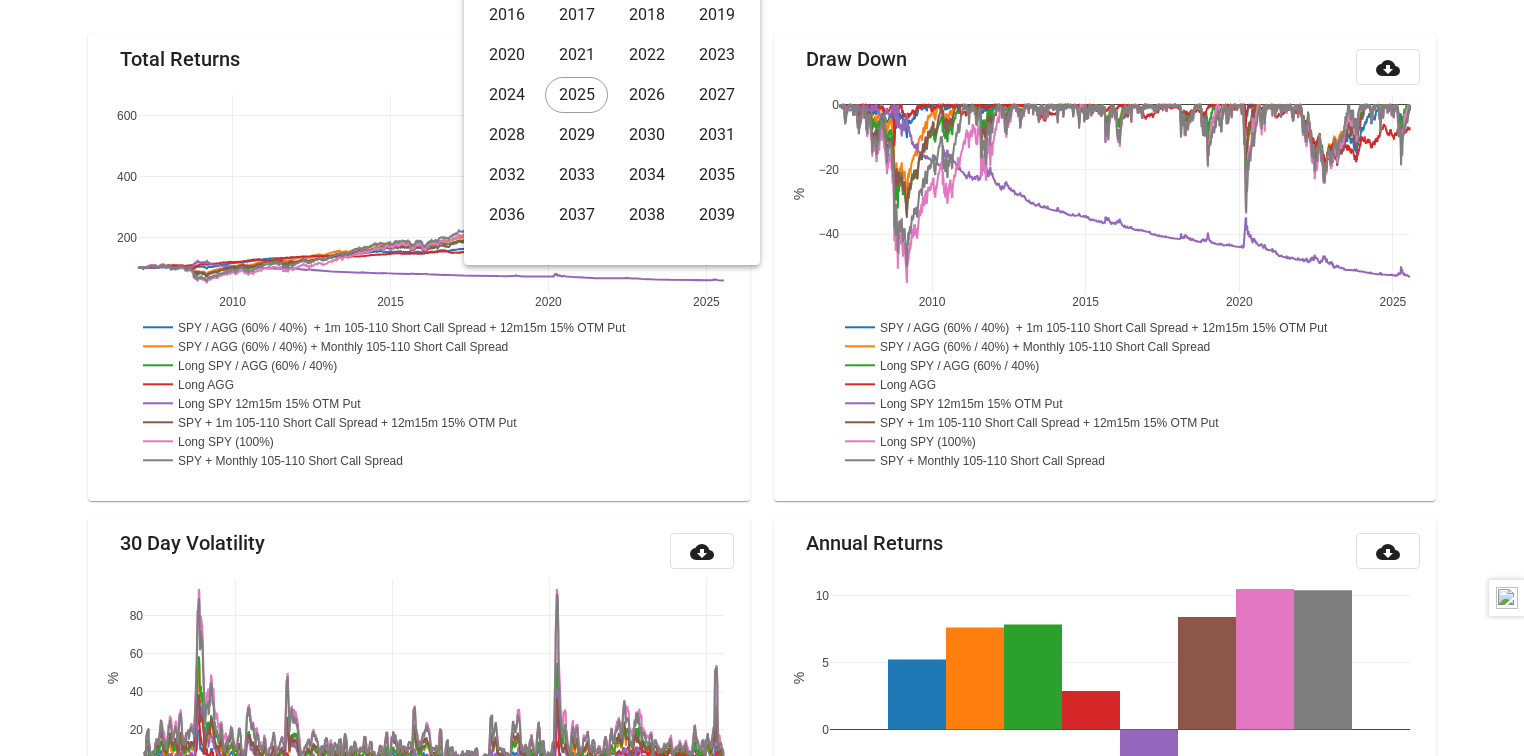 click on "2020" at bounding box center [506, 55] 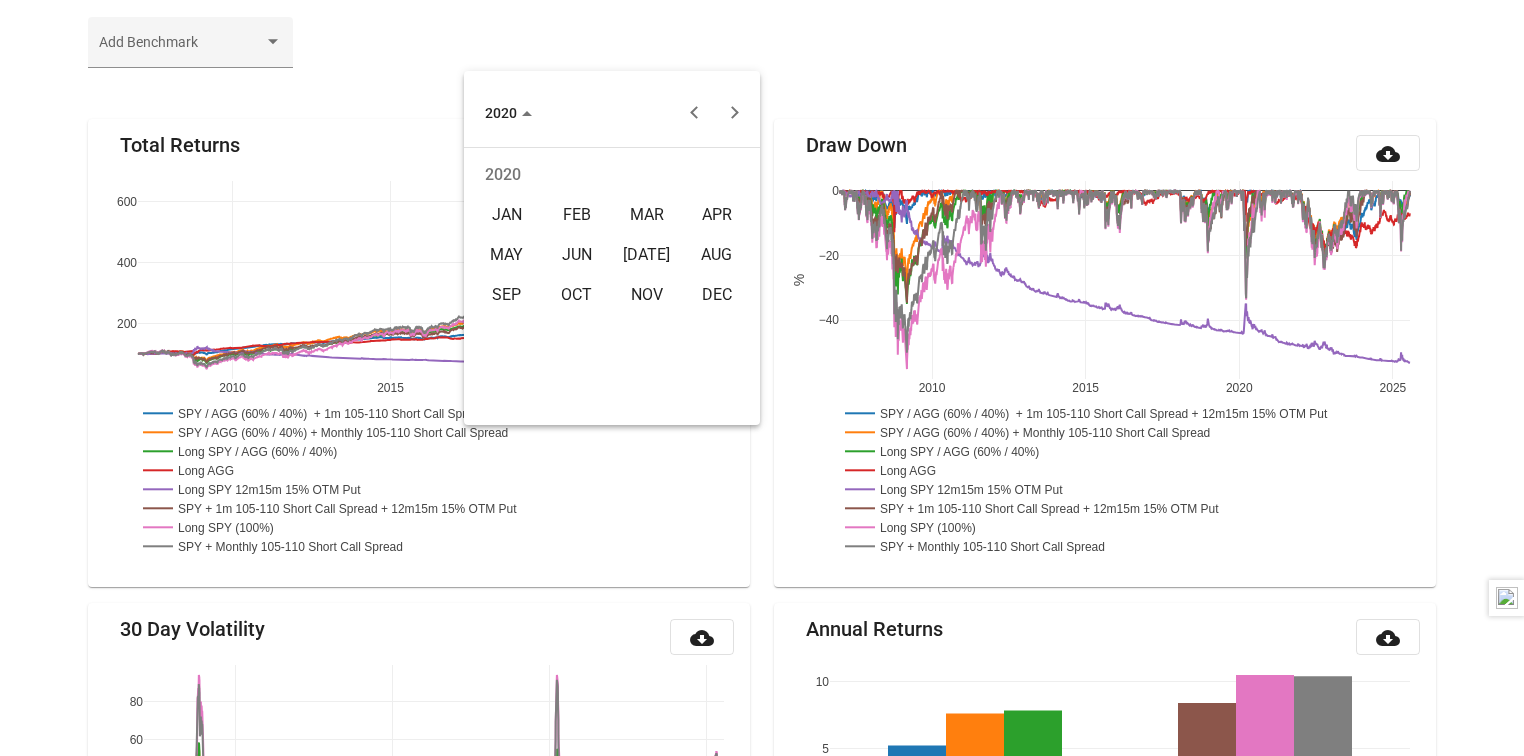 scroll, scrollTop: 74, scrollLeft: 0, axis: vertical 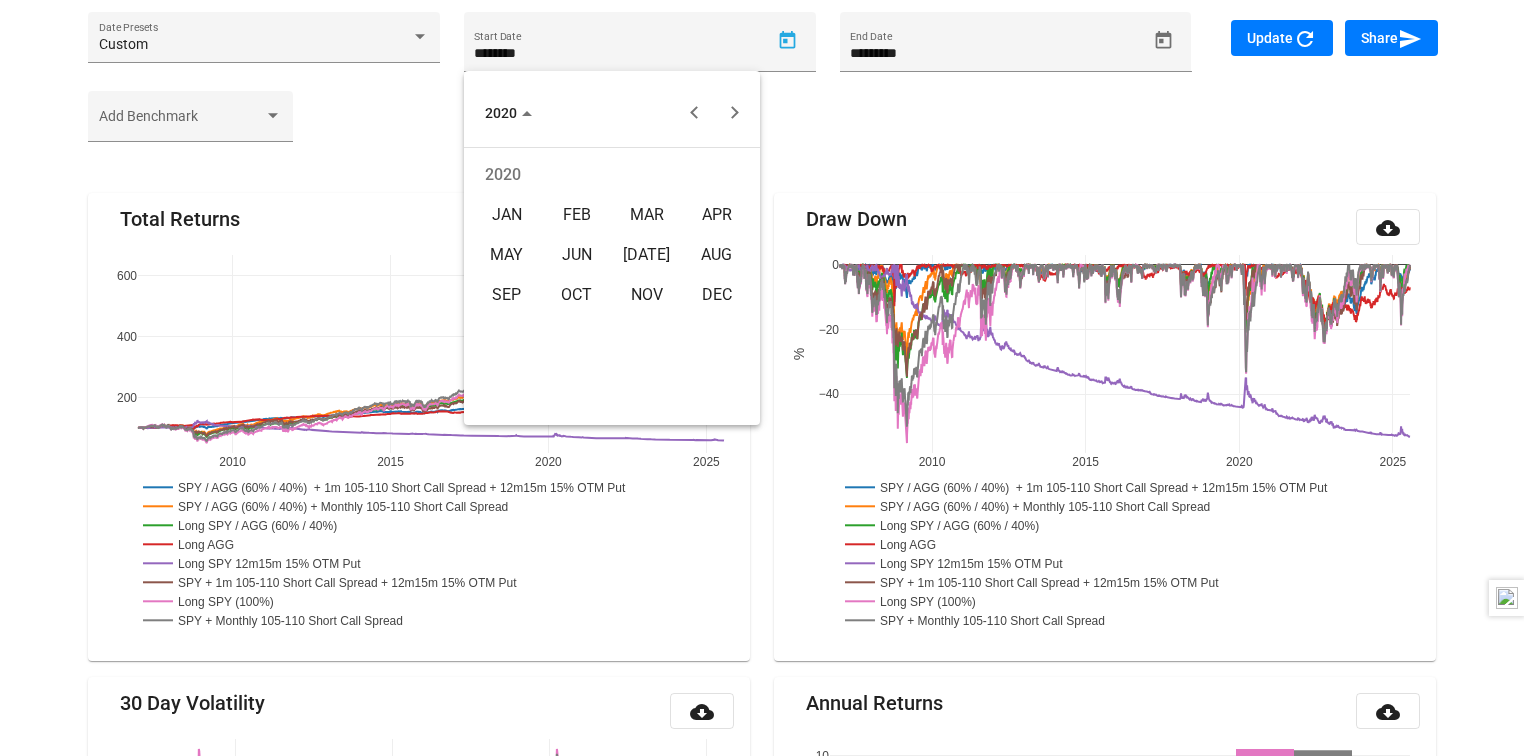 click on "JAN" at bounding box center [506, 215] 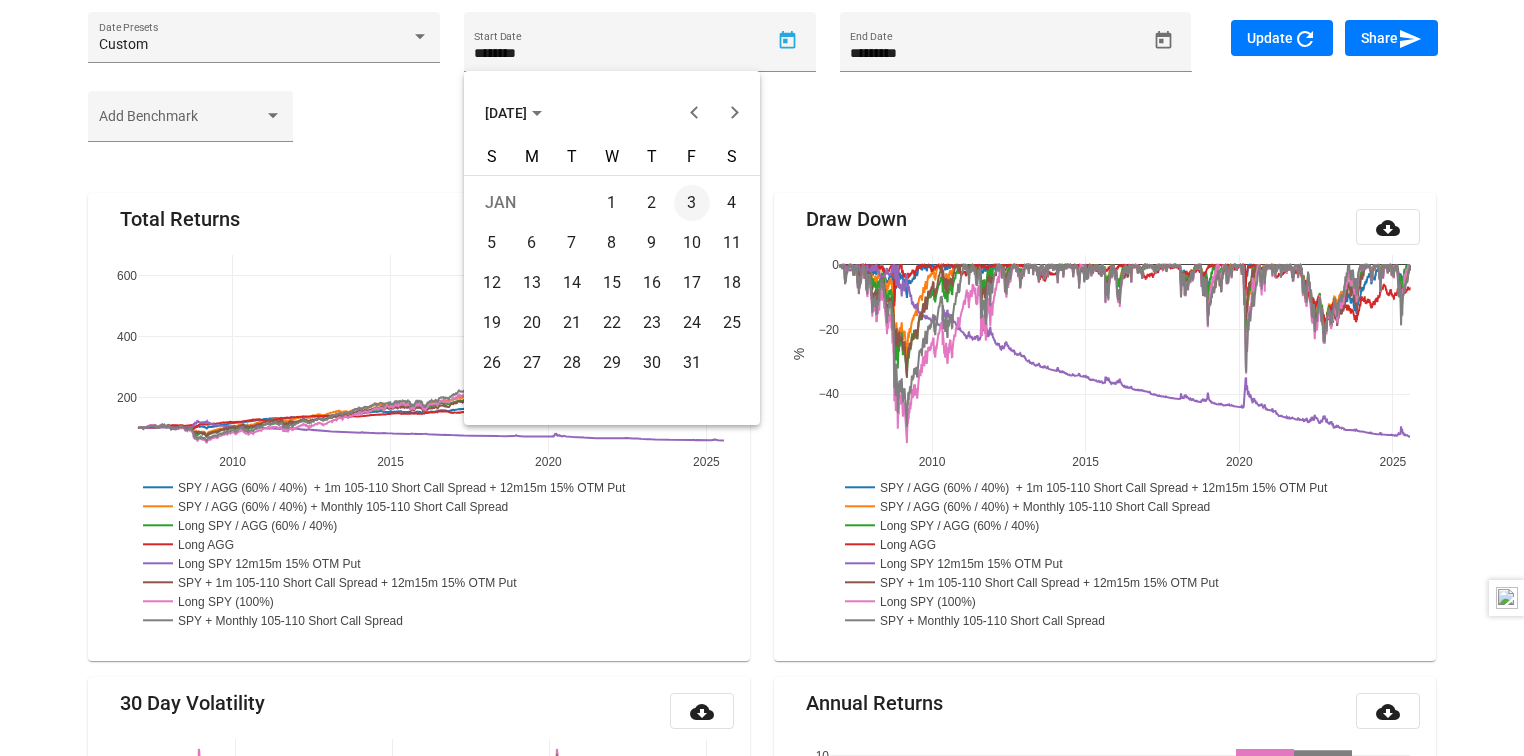 click on "1" at bounding box center [612, 203] 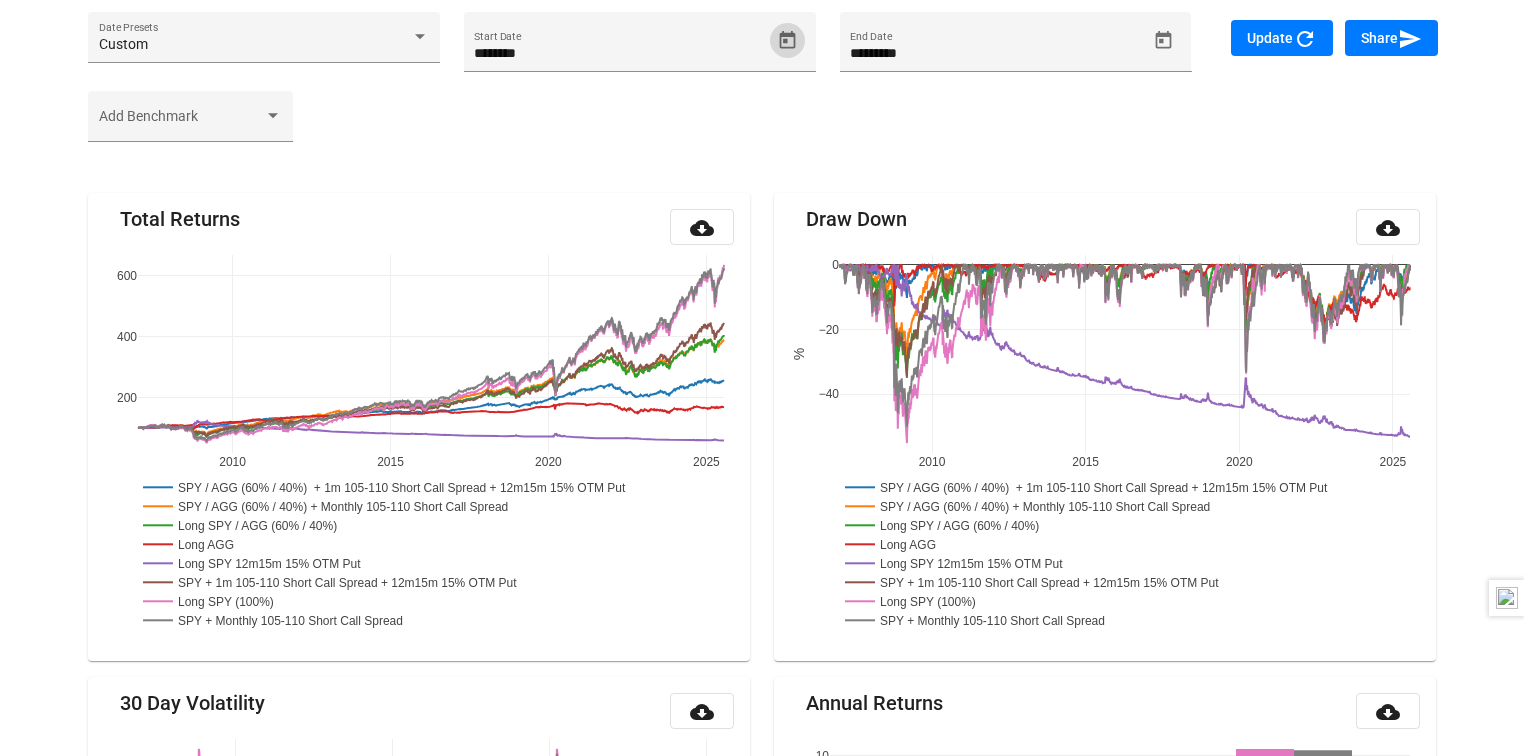 click on "Update  refresh" 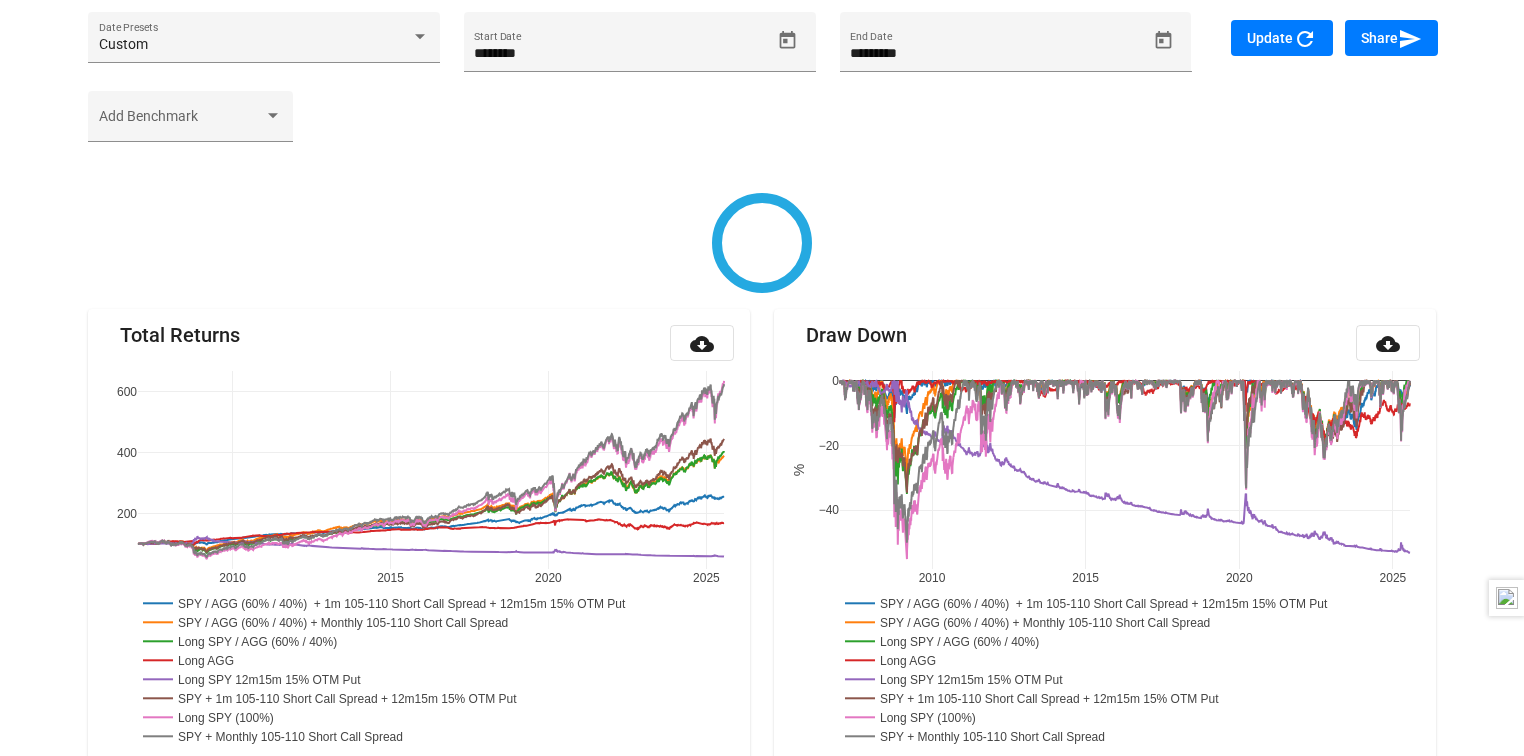 type on "********" 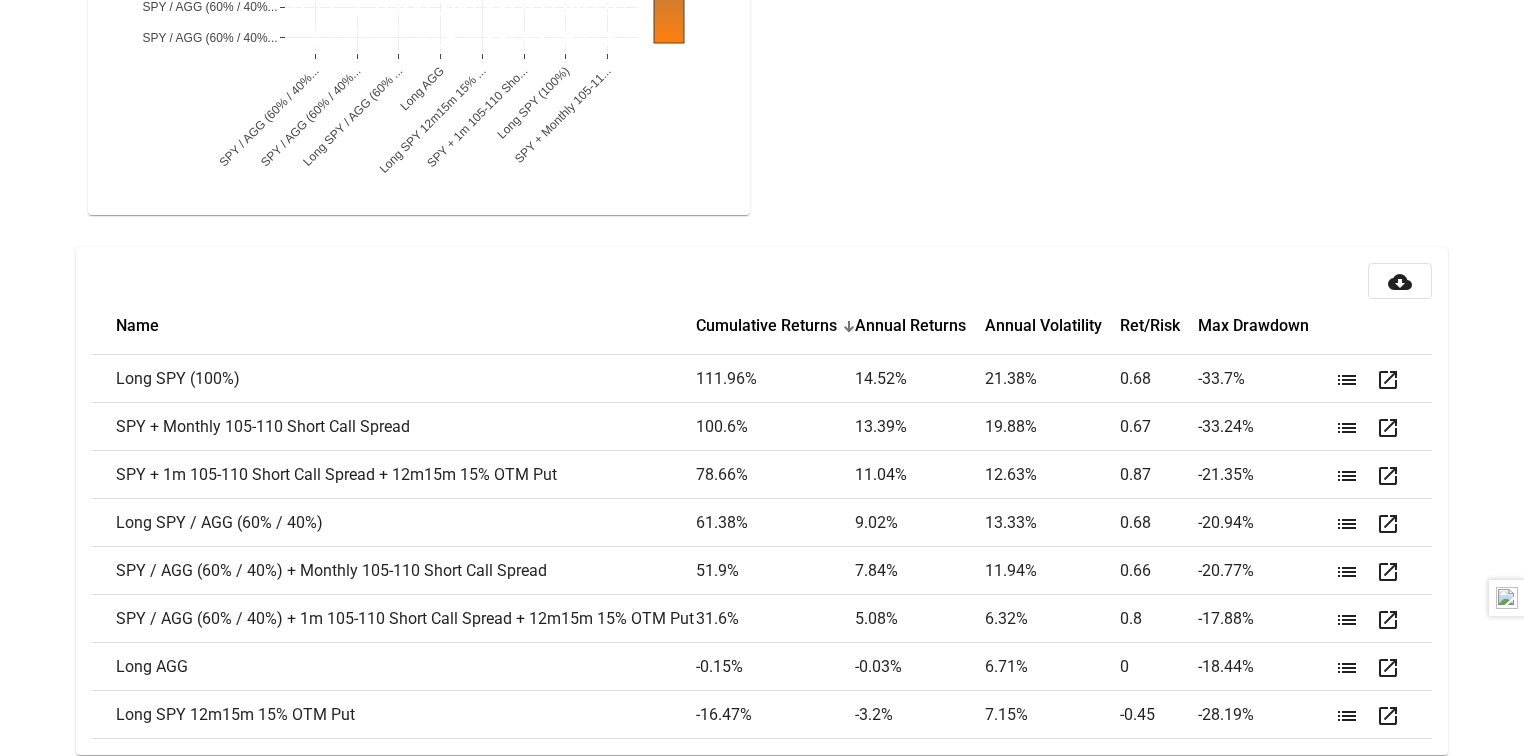 scroll, scrollTop: 2468, scrollLeft: 0, axis: vertical 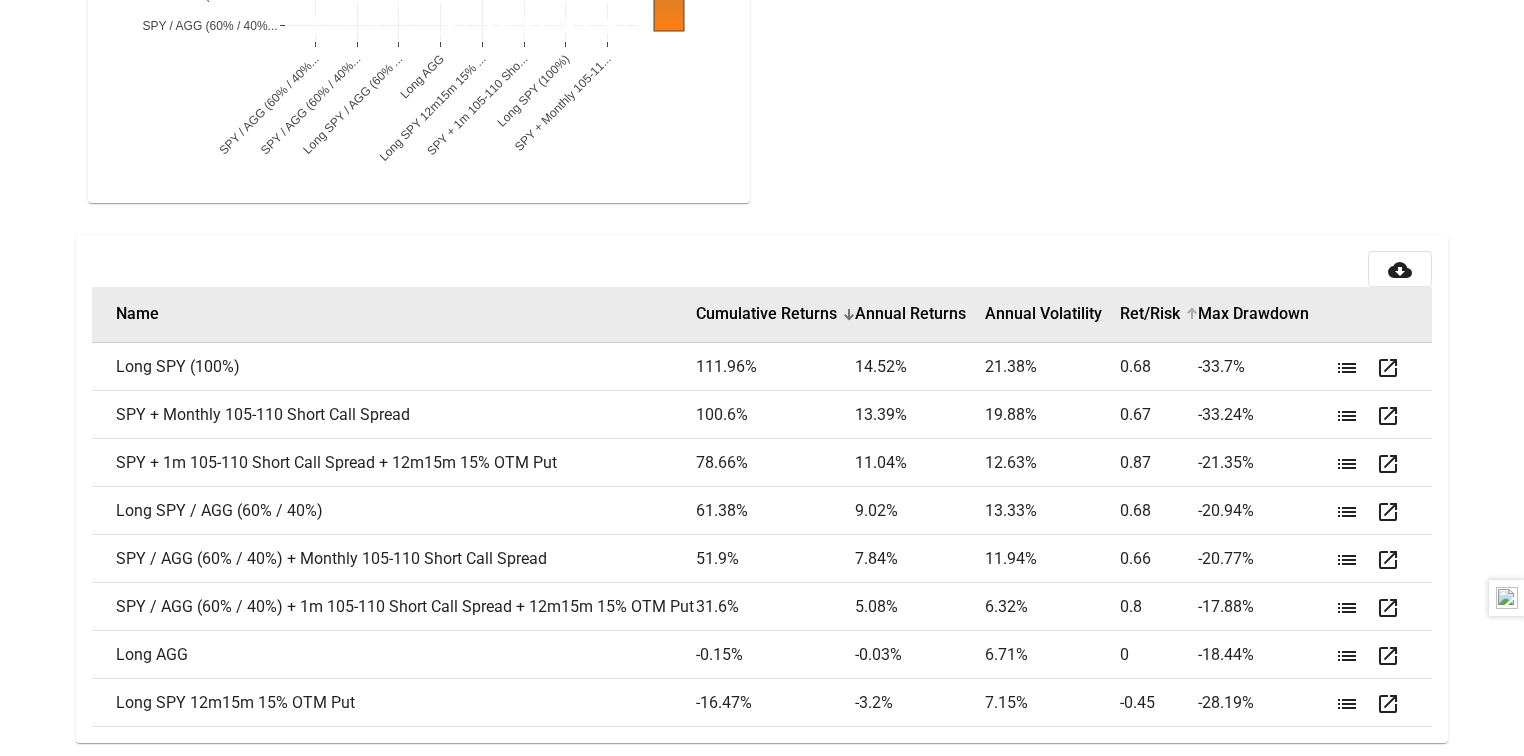 click on "Ret/Risk" 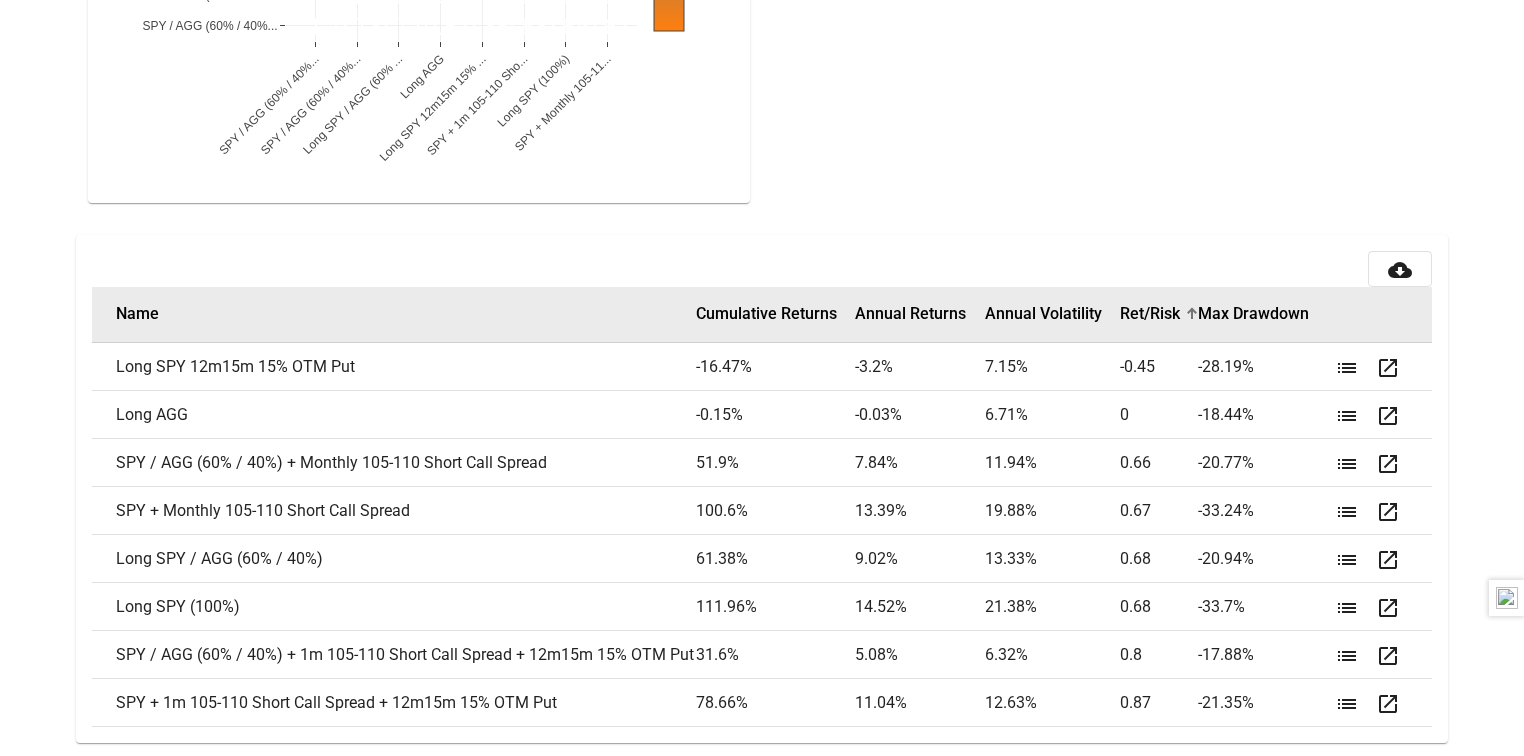 click on "Ret/Risk" 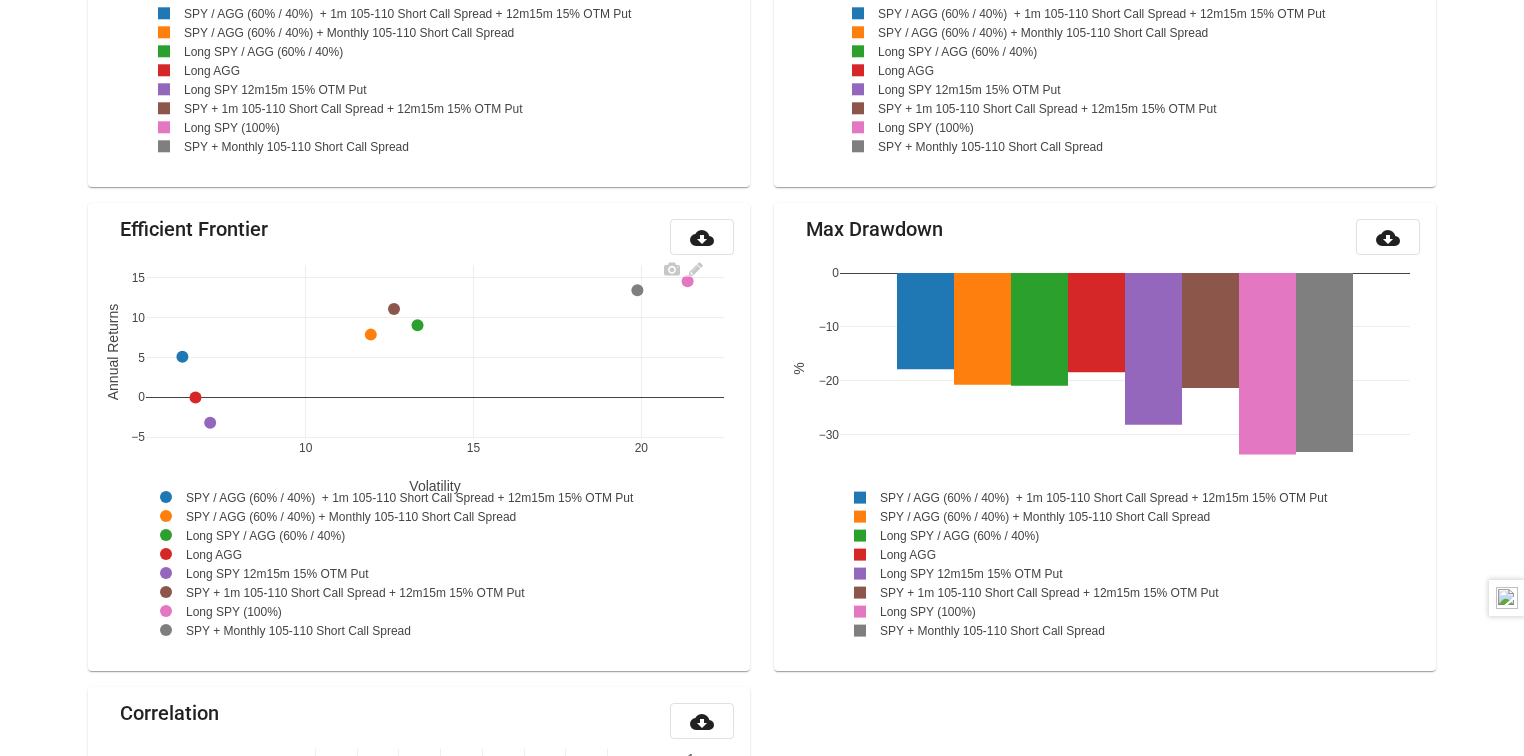 scroll, scrollTop: 1508, scrollLeft: 0, axis: vertical 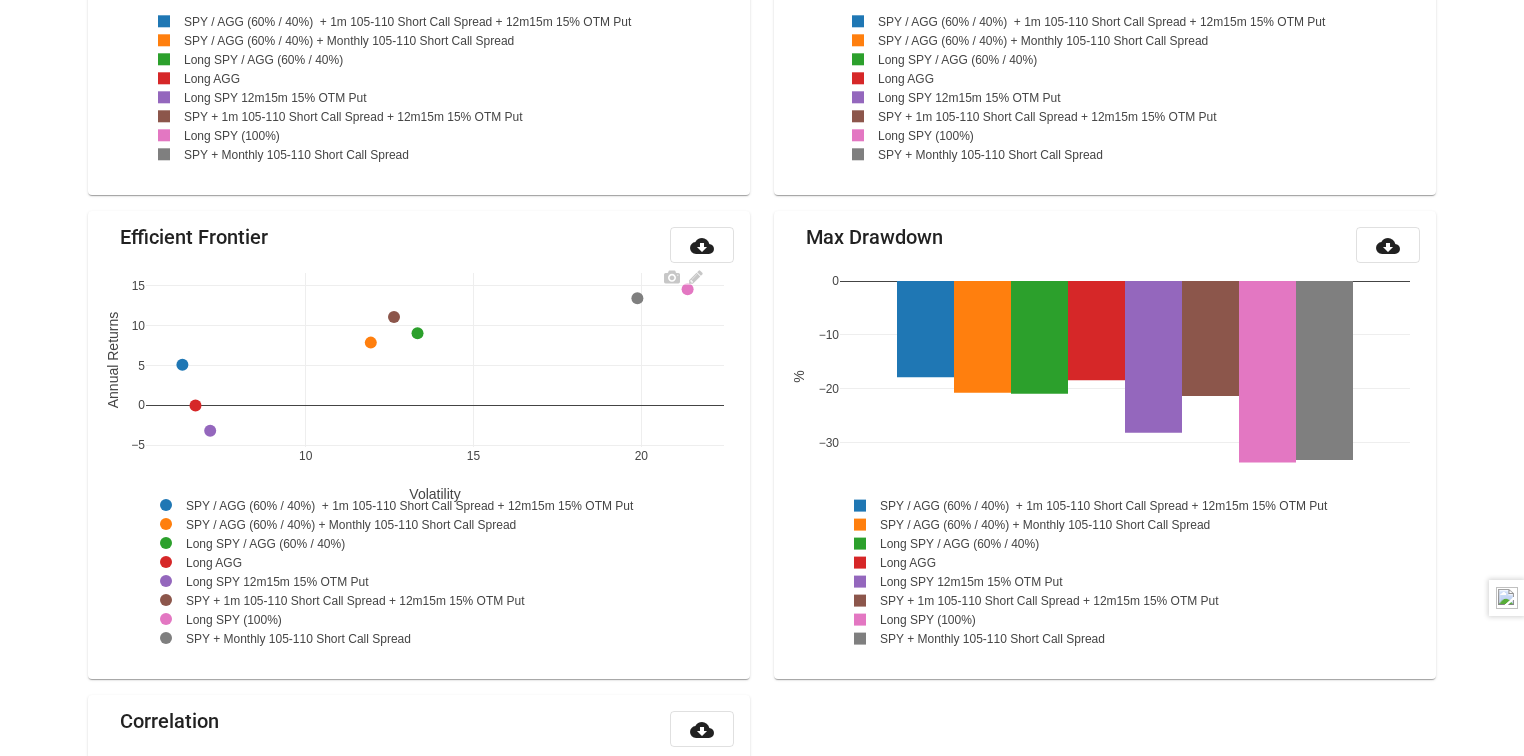 click 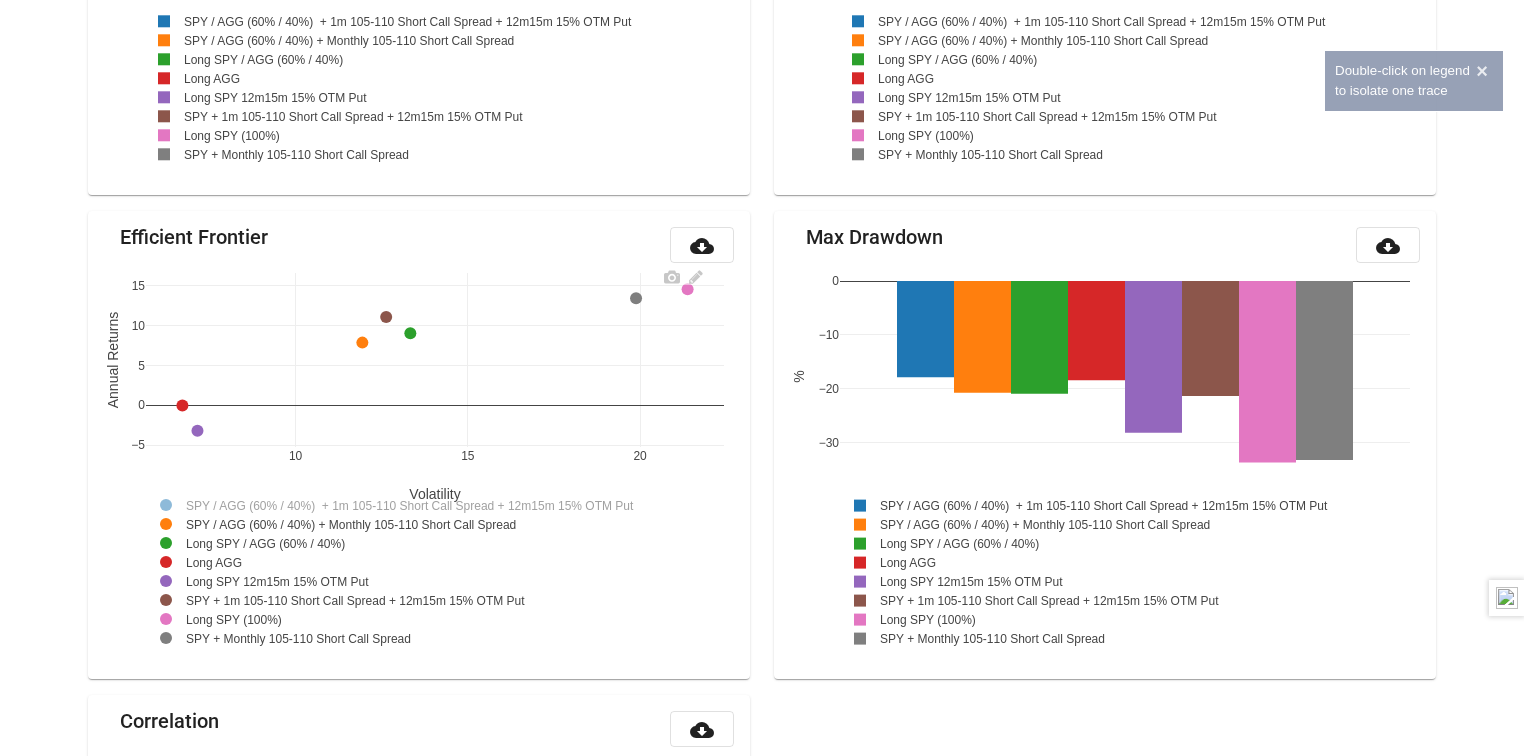 click 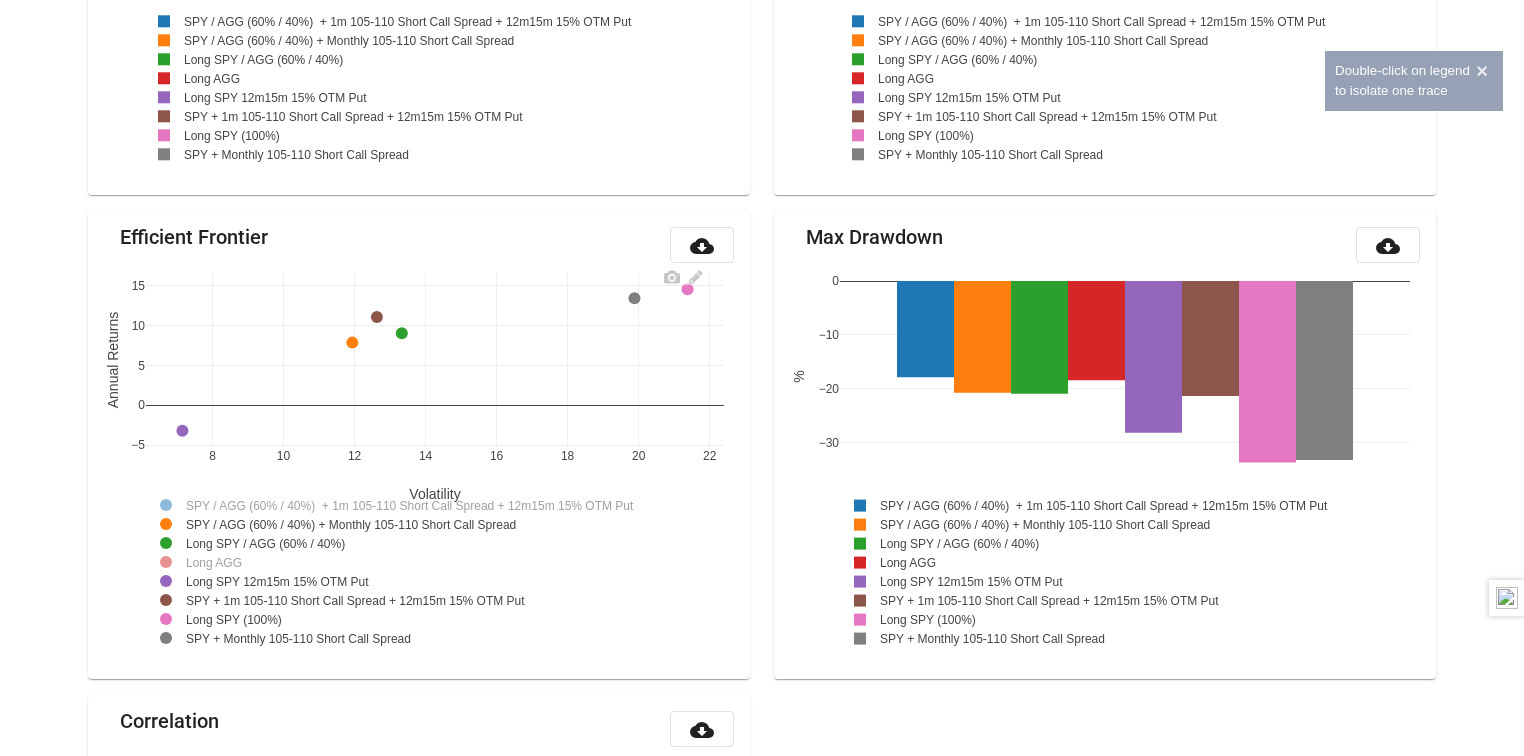 click 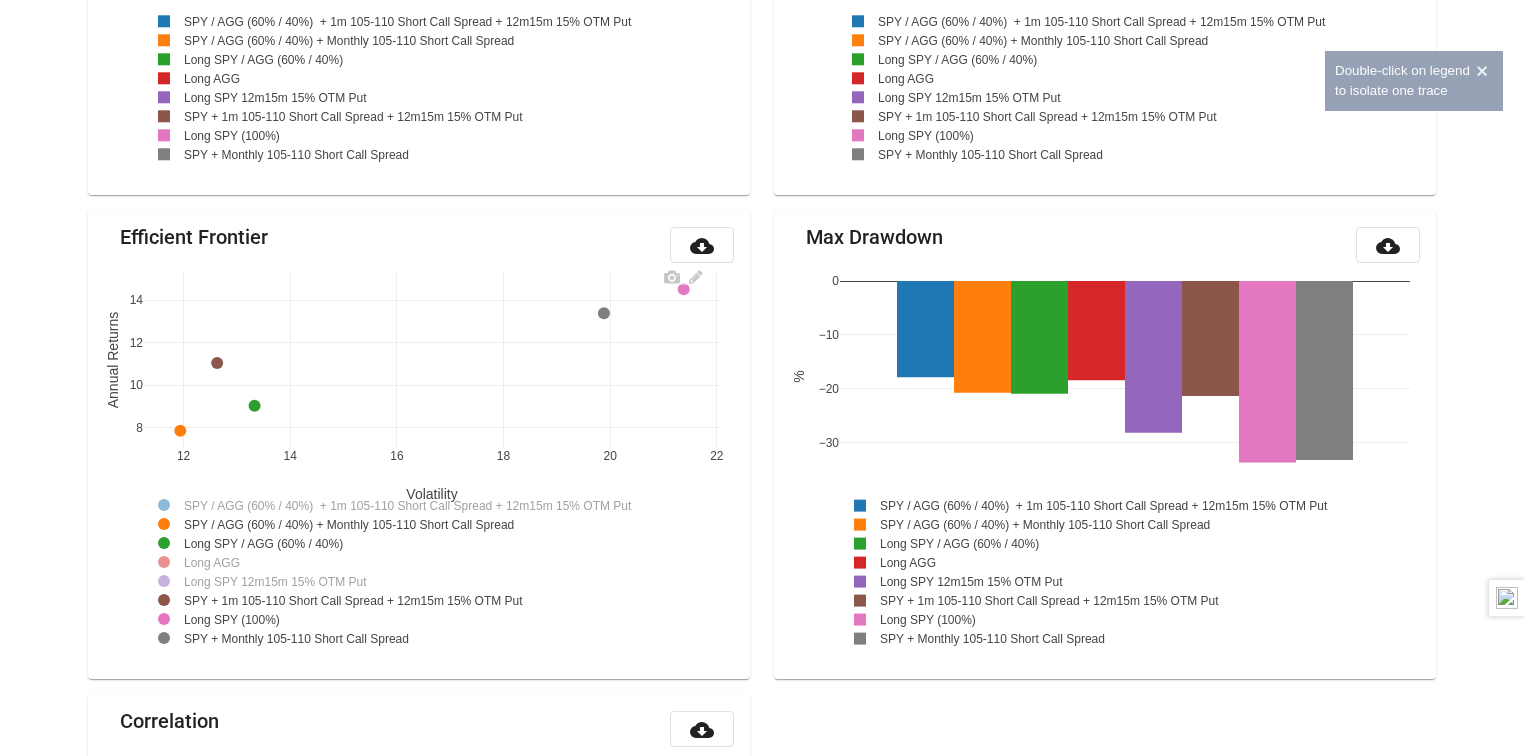 click 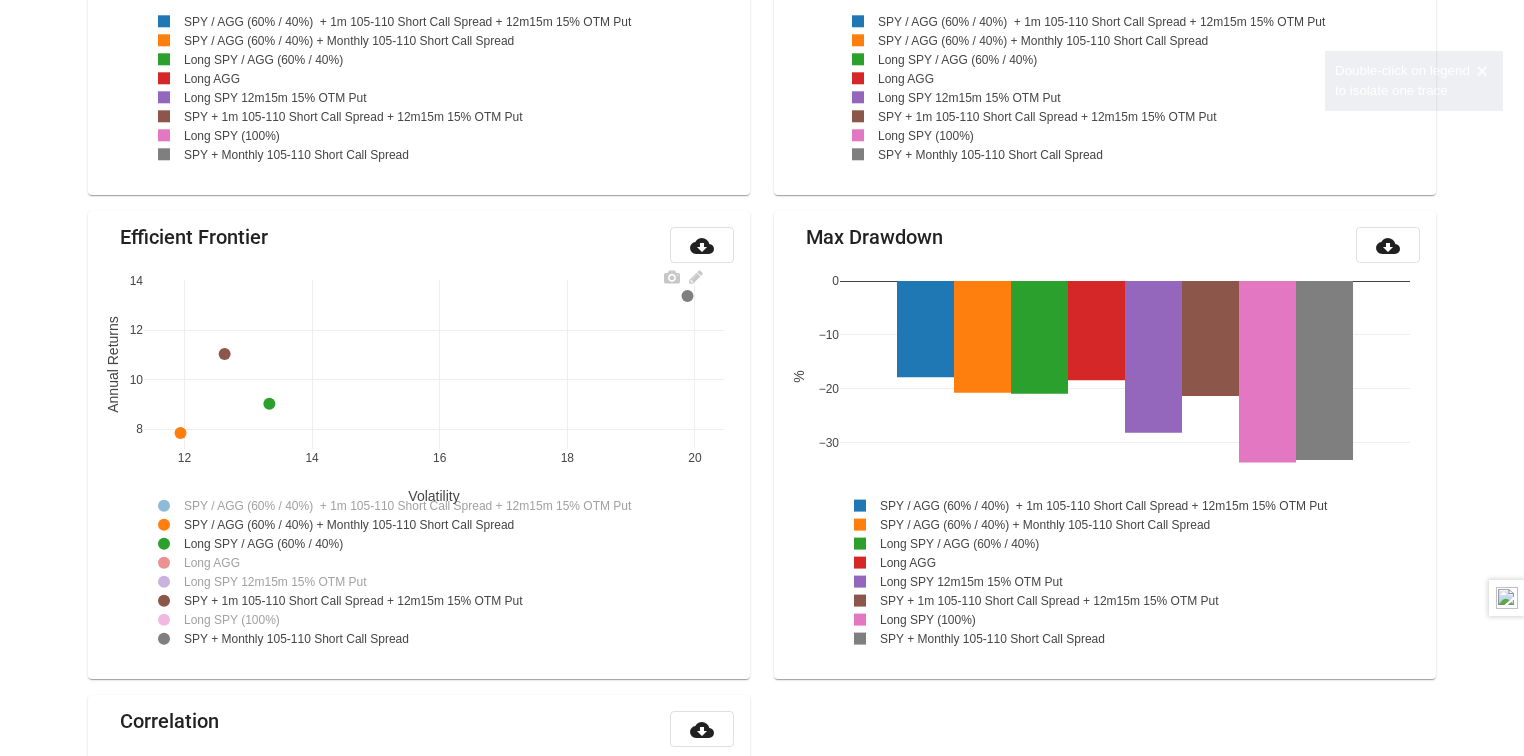 click 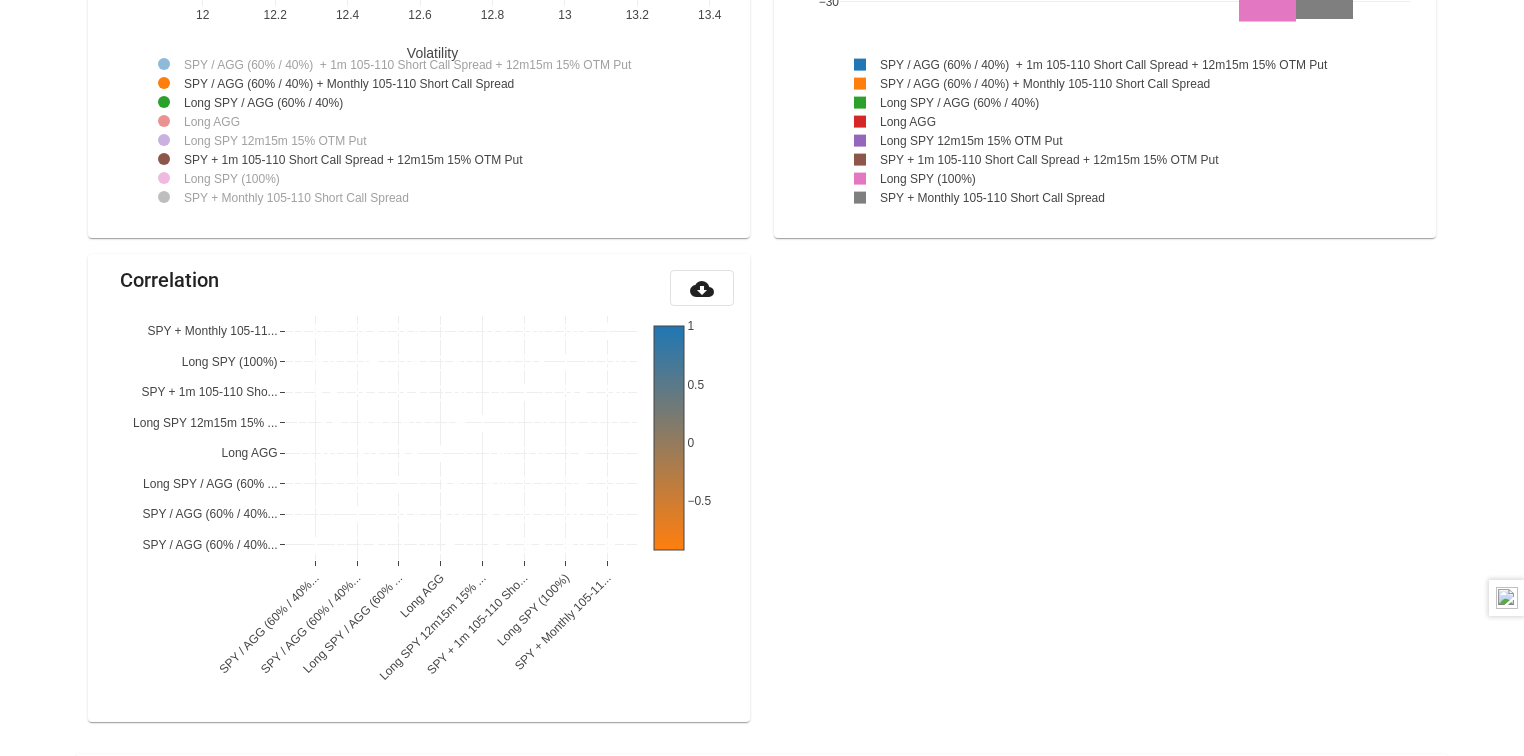 scroll, scrollTop: 2068, scrollLeft: 0, axis: vertical 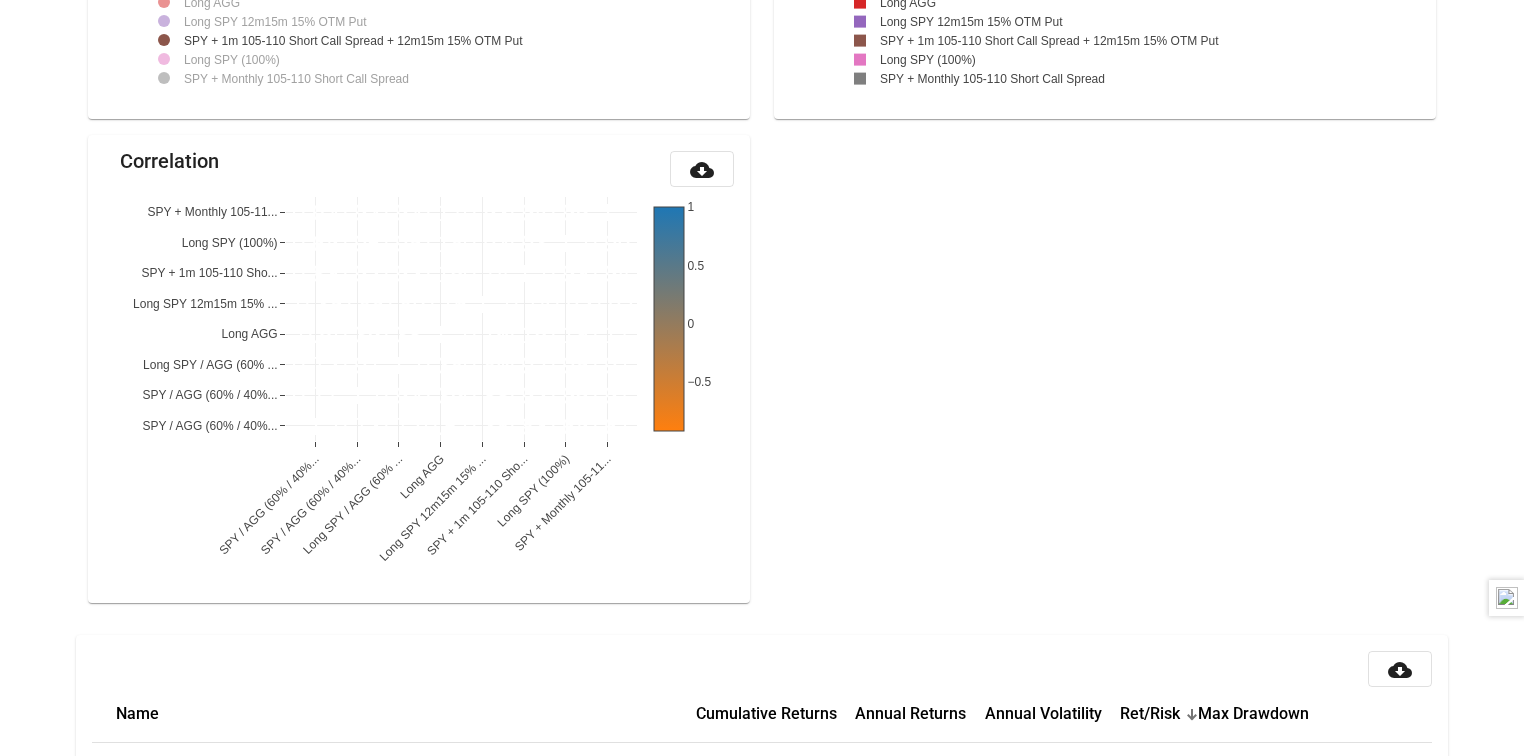 click on "SPY / AGG (60% / 40%... SPY / AGG (60% / 40%... Long SPY / AGG (60% ... Long AGG  Long SPY 12m15m 15% ... SPY + 1m 105-110 Sho... Long SPY (100%)  SPY + Monthly 105-11... SPY / AGG (60% / 40%... SPY / AGG (60% / 40%... Long SPY / AGG (60% ... Long AGG  Long SPY 12m15m 15% ... SPY + 1m 105-110 Sho... Long SPY (100%)  SPY + Monthly 105-11... −0.5 0 0.5 1 1 0.77 0.72 0.5 -0.38 0.83 0.64 0.67 0.77 1 0.97 0.39 -0.88 0.92 0.95 0.97 0.72 0.97 1 0.38 -0.89 0.92 0.98 0.97 0.5 0.39 0.38 1 -0.16 0.15 0.18 0.17 -0.38 -0.88 -0.89 -0.16 1 -0.74 -0.92 -0.92 0.83 0.92 0.92 0.15 -0.74 1 0.93 0.94 0.64 0.95 0.98 0.18 -0.92 0.93 1 0.99 0.67 0.97 0.97 0.17 -0.92 0.94 0.99 1" 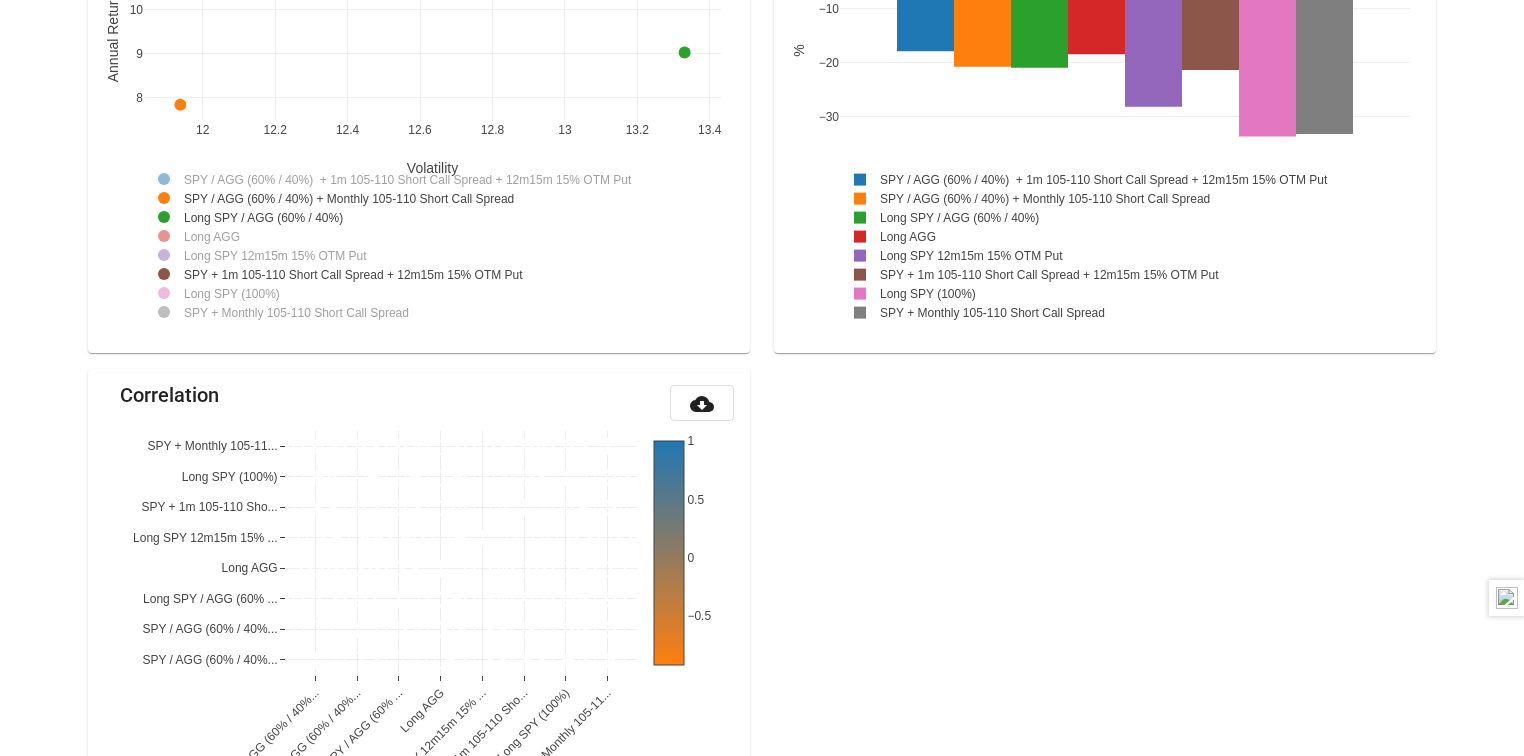 scroll, scrollTop: 1748, scrollLeft: 0, axis: vertical 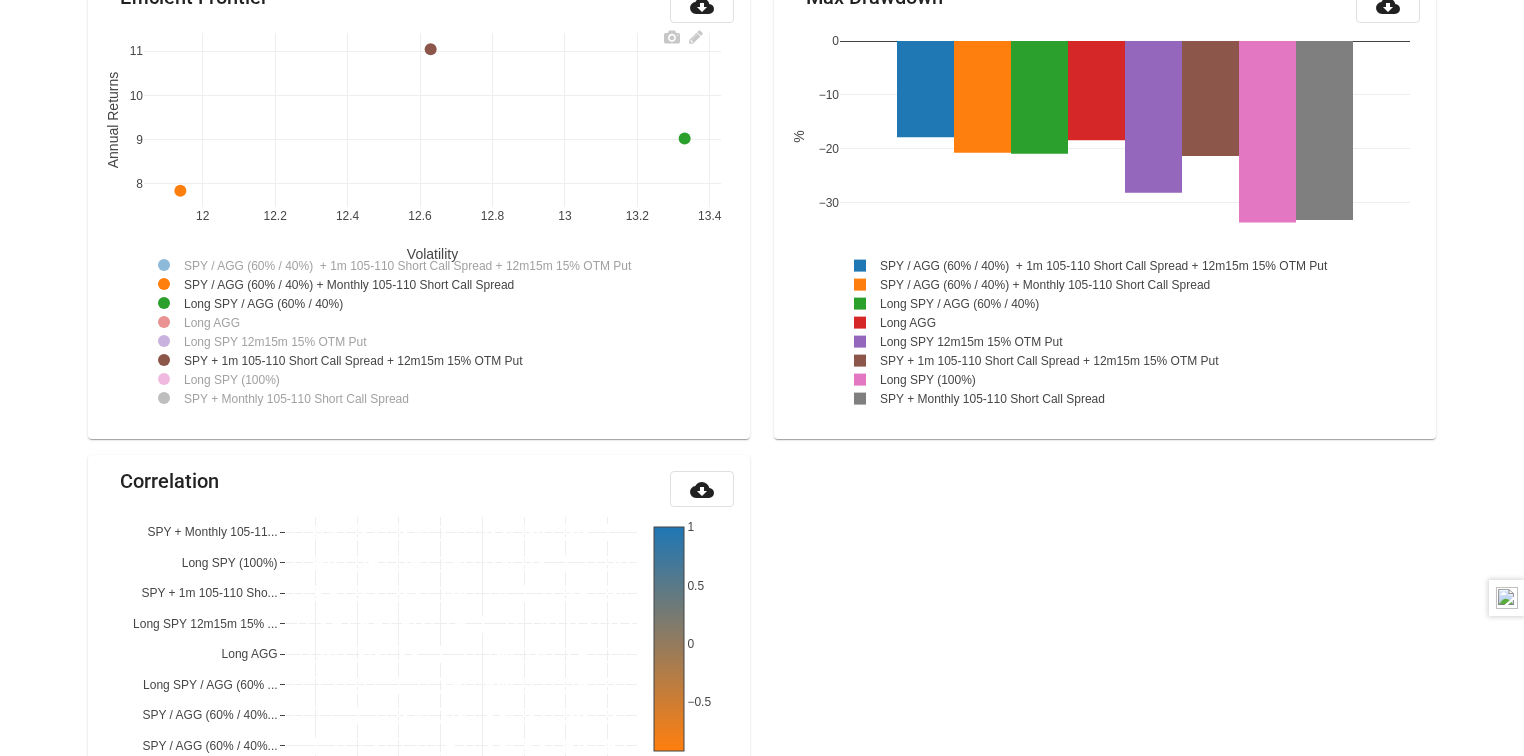 click 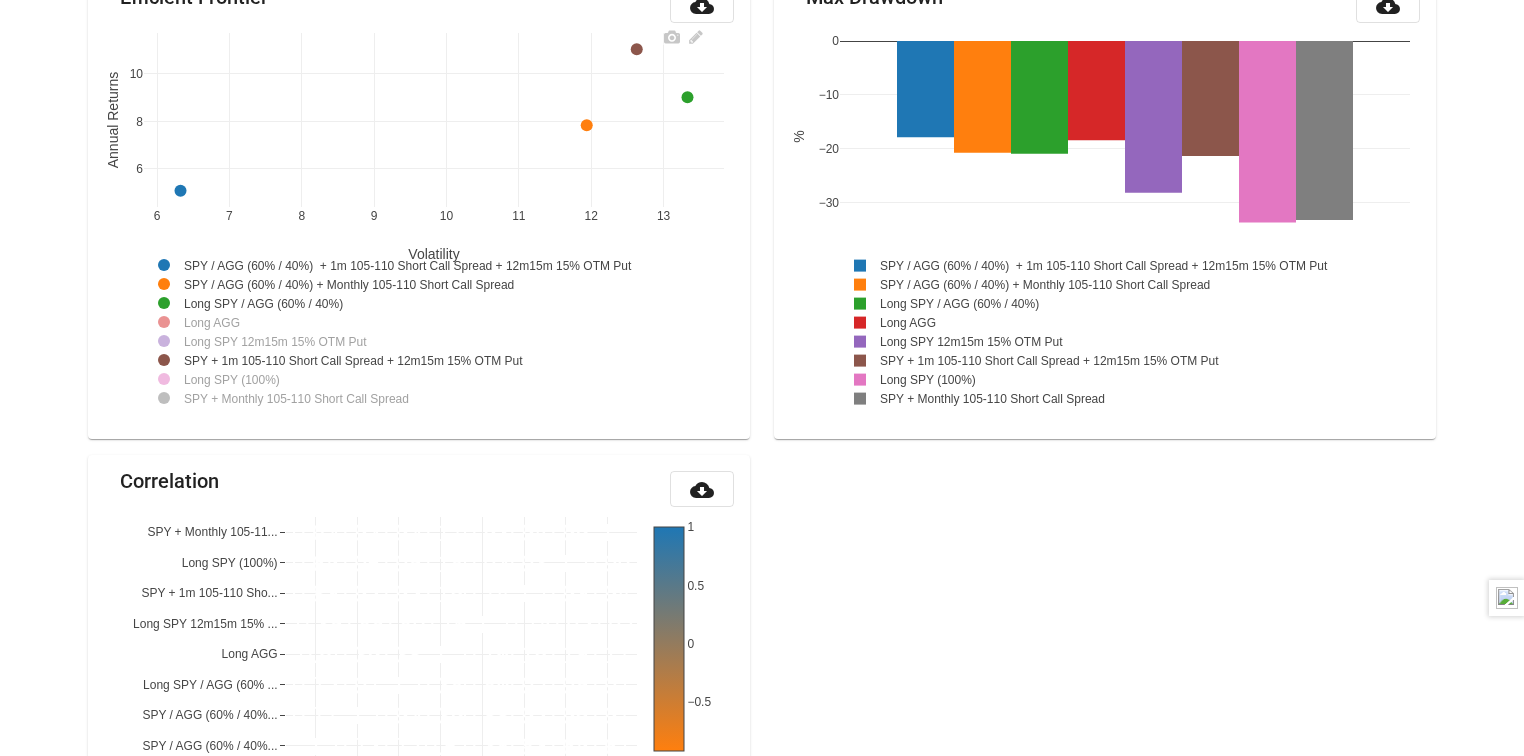 click 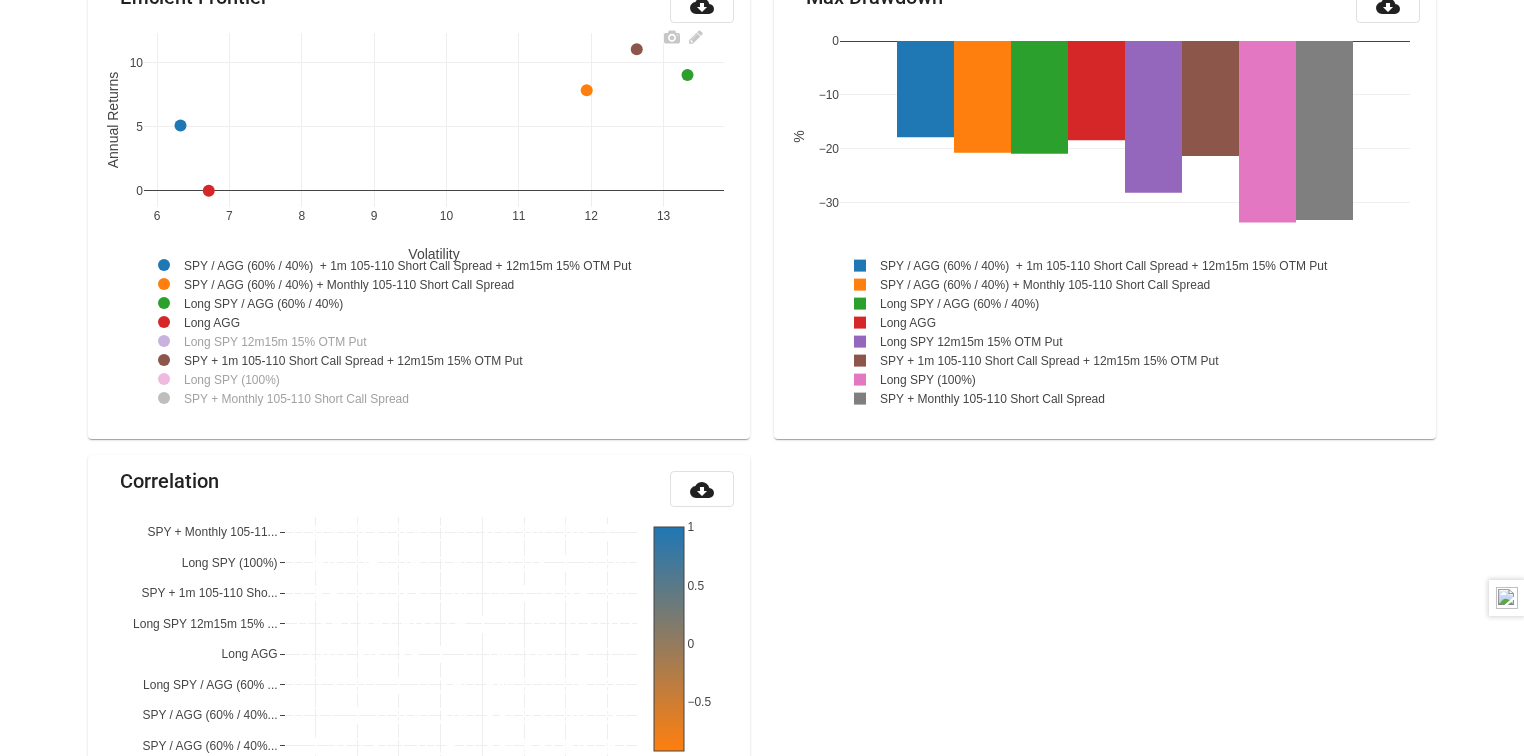 click 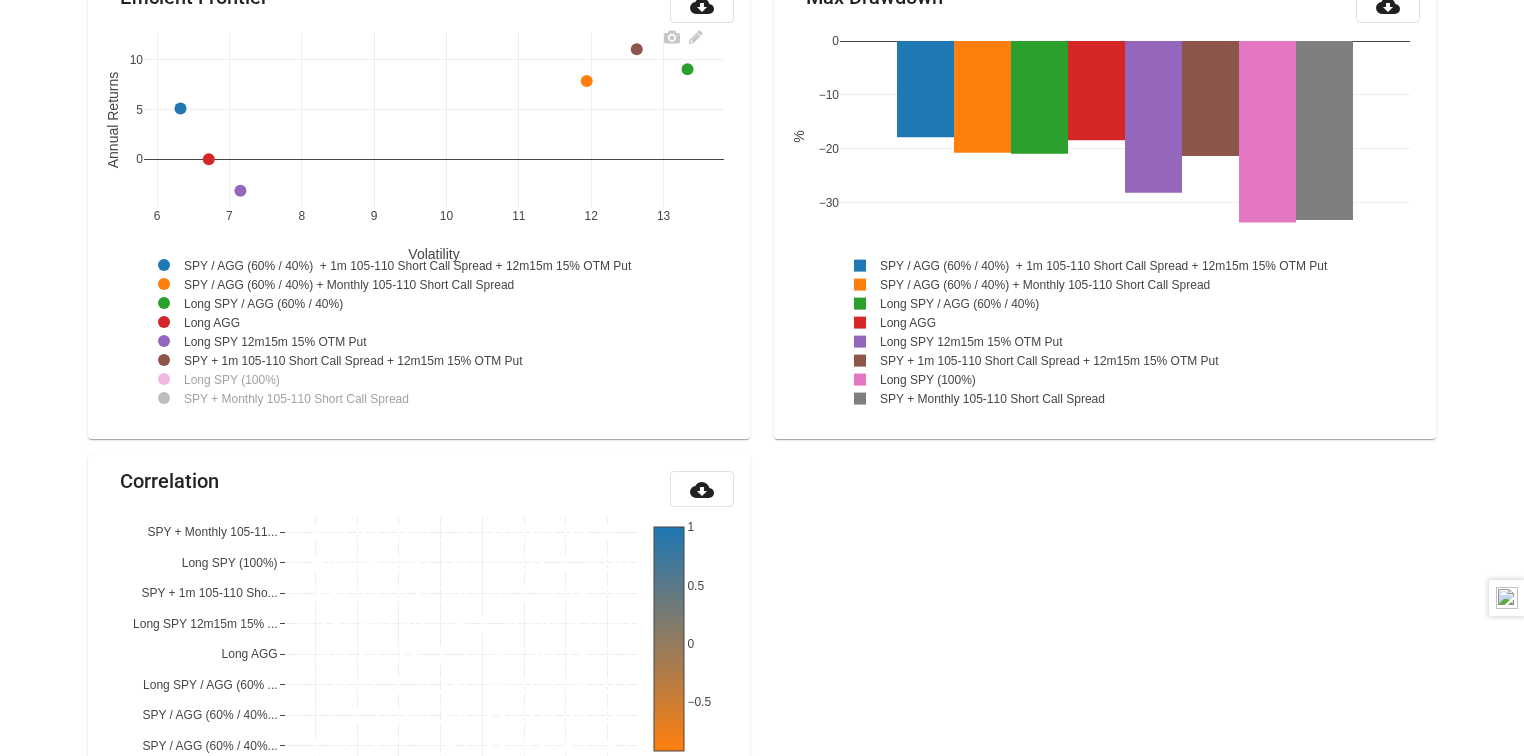 click 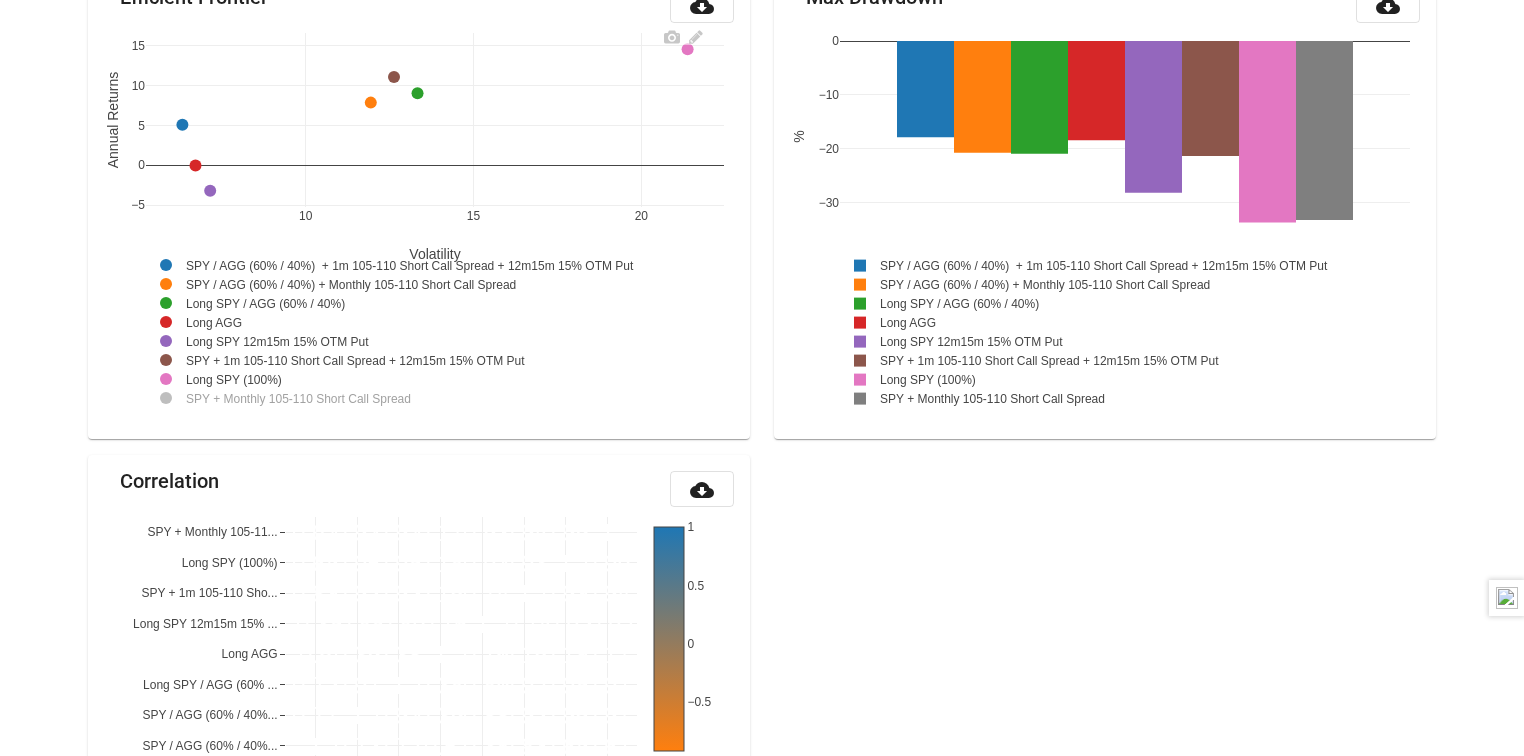 click 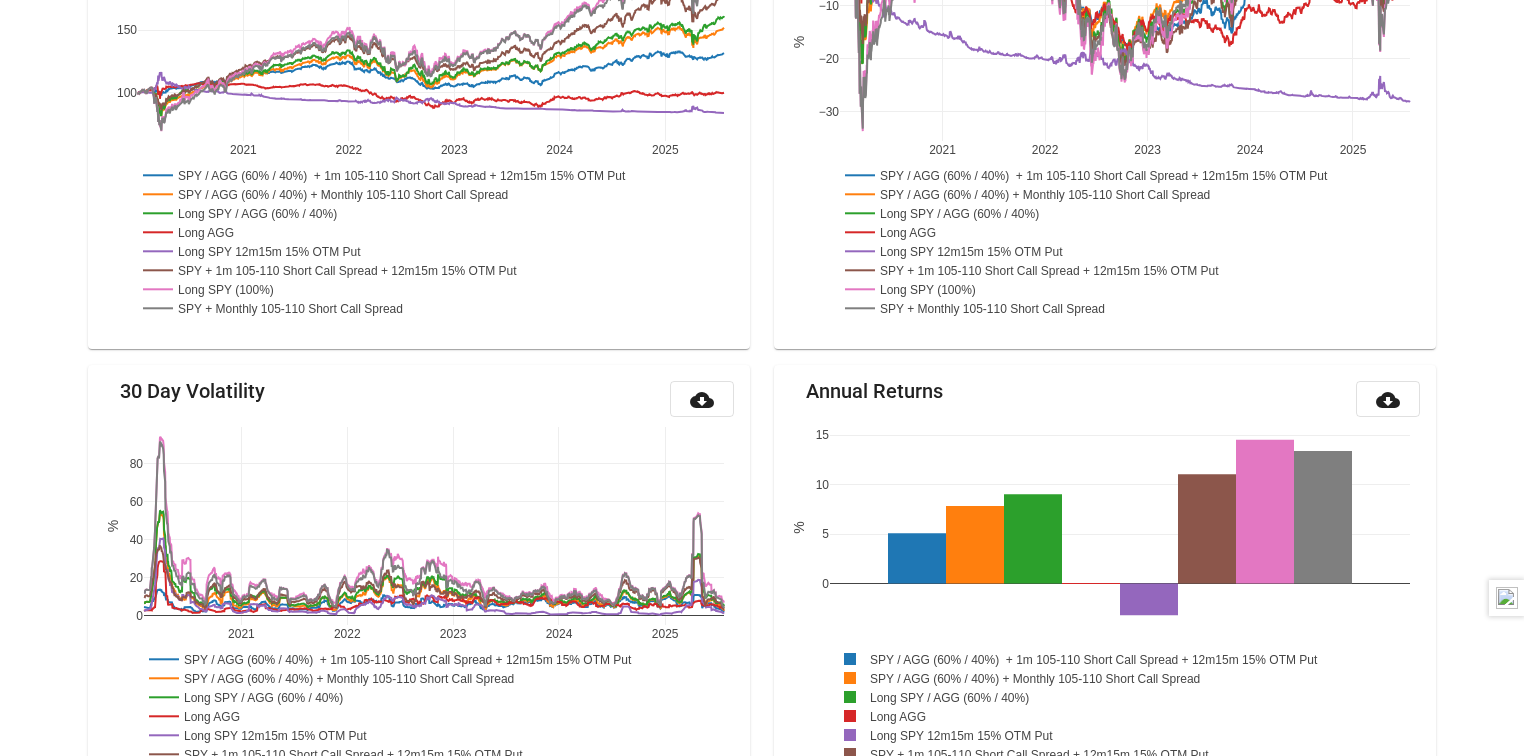 scroll, scrollTop: 0, scrollLeft: 0, axis: both 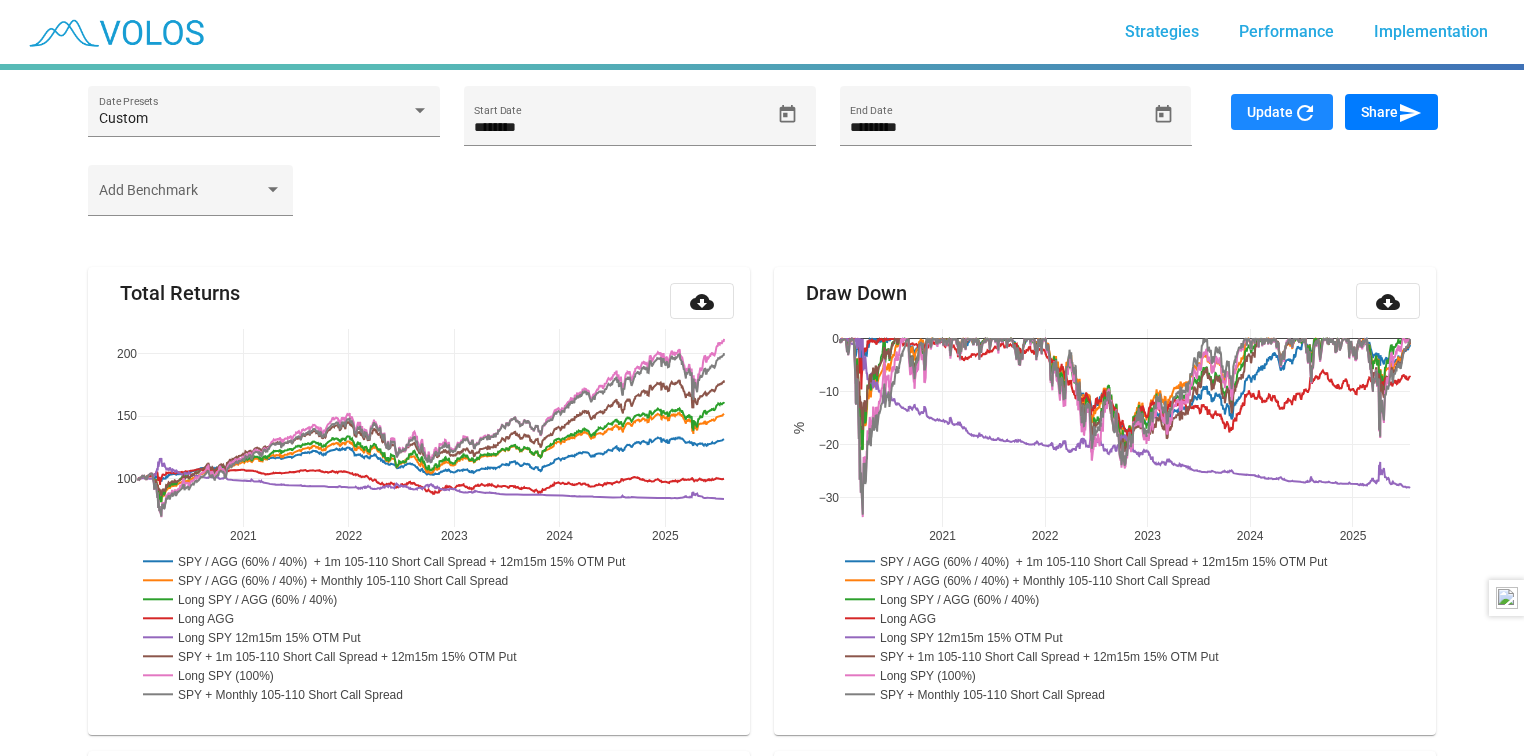 click on "Update  refresh" 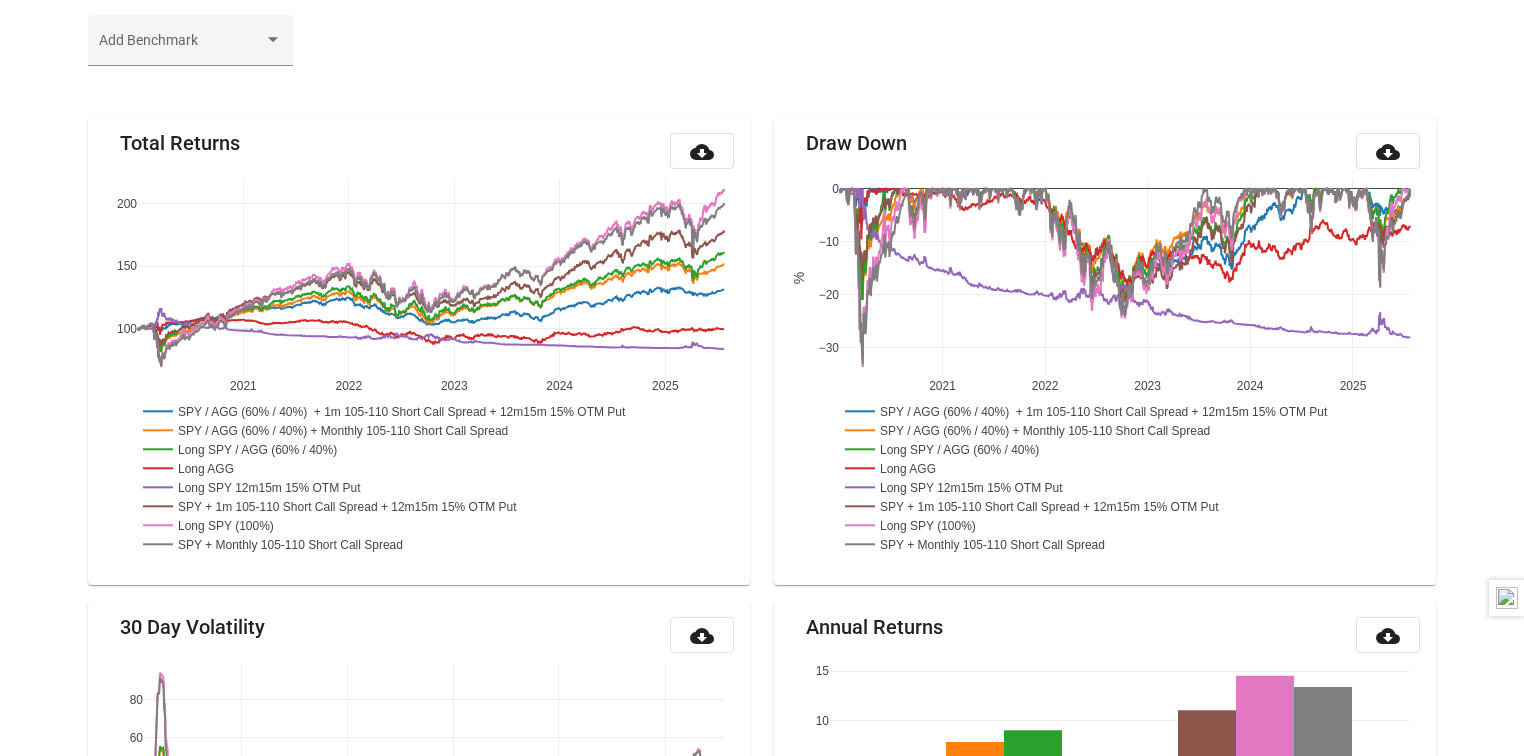 scroll, scrollTop: 160, scrollLeft: 0, axis: vertical 